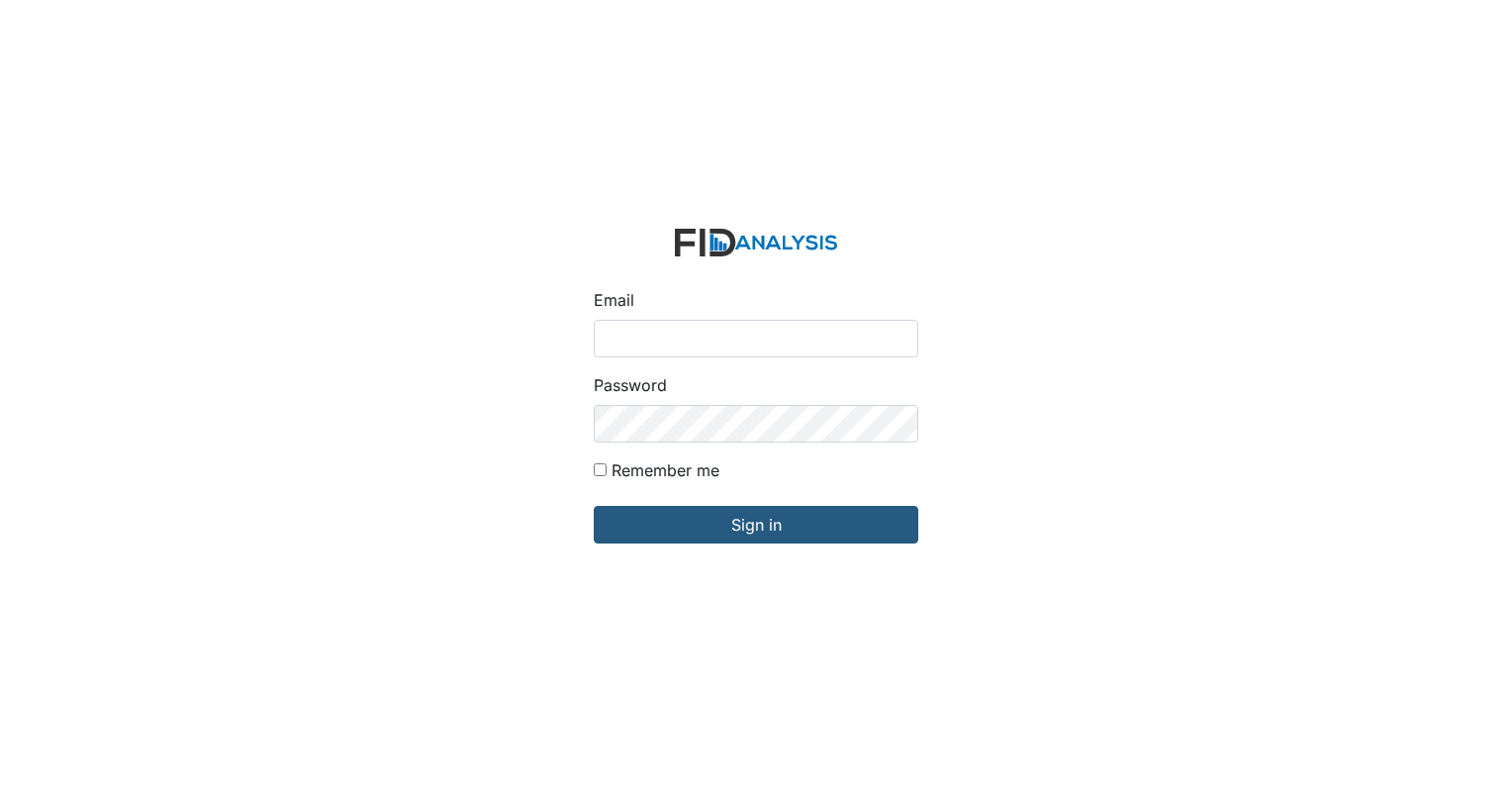 scroll, scrollTop: 0, scrollLeft: 0, axis: both 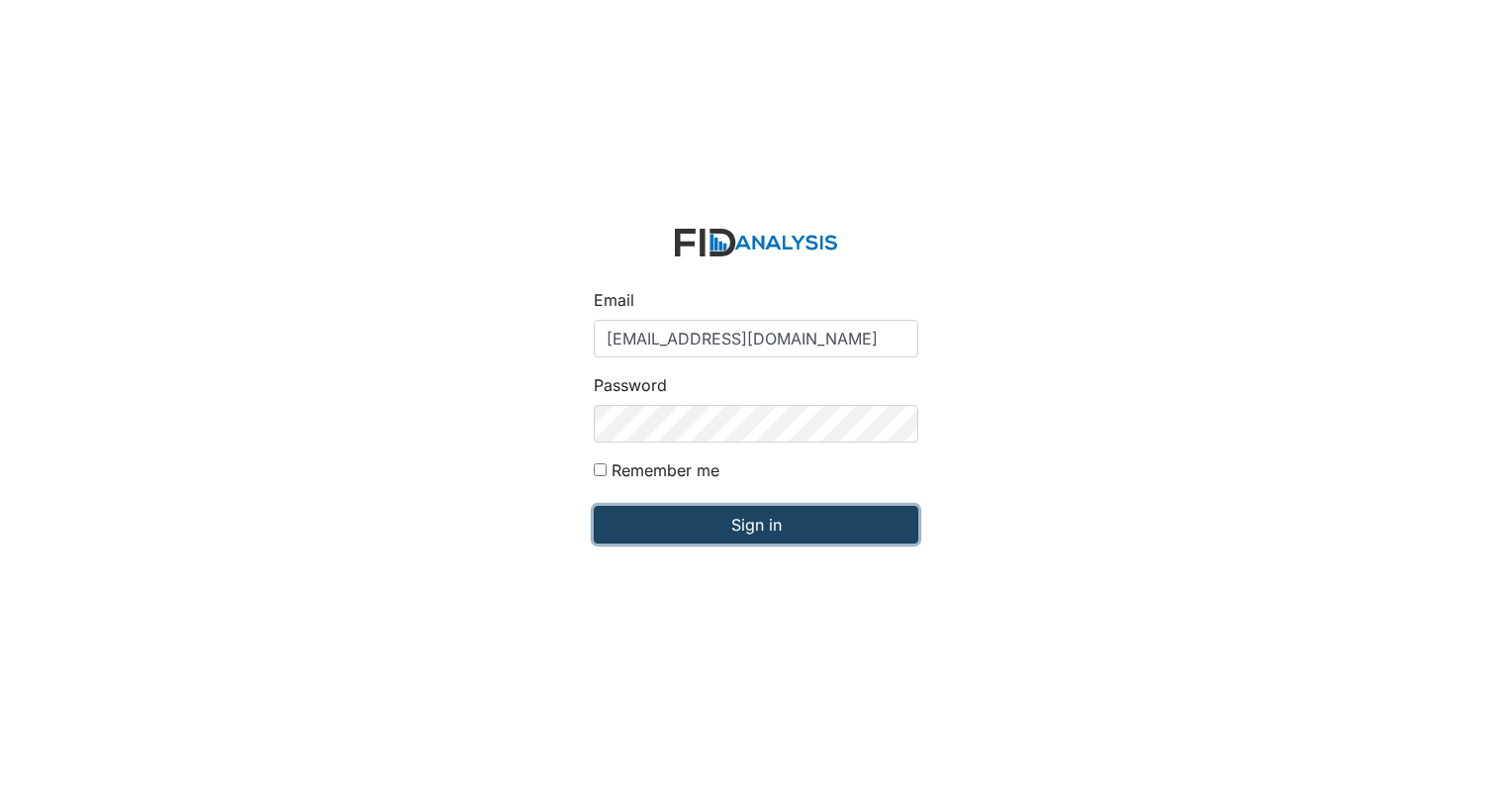 click on "Sign in" at bounding box center [756, 525] 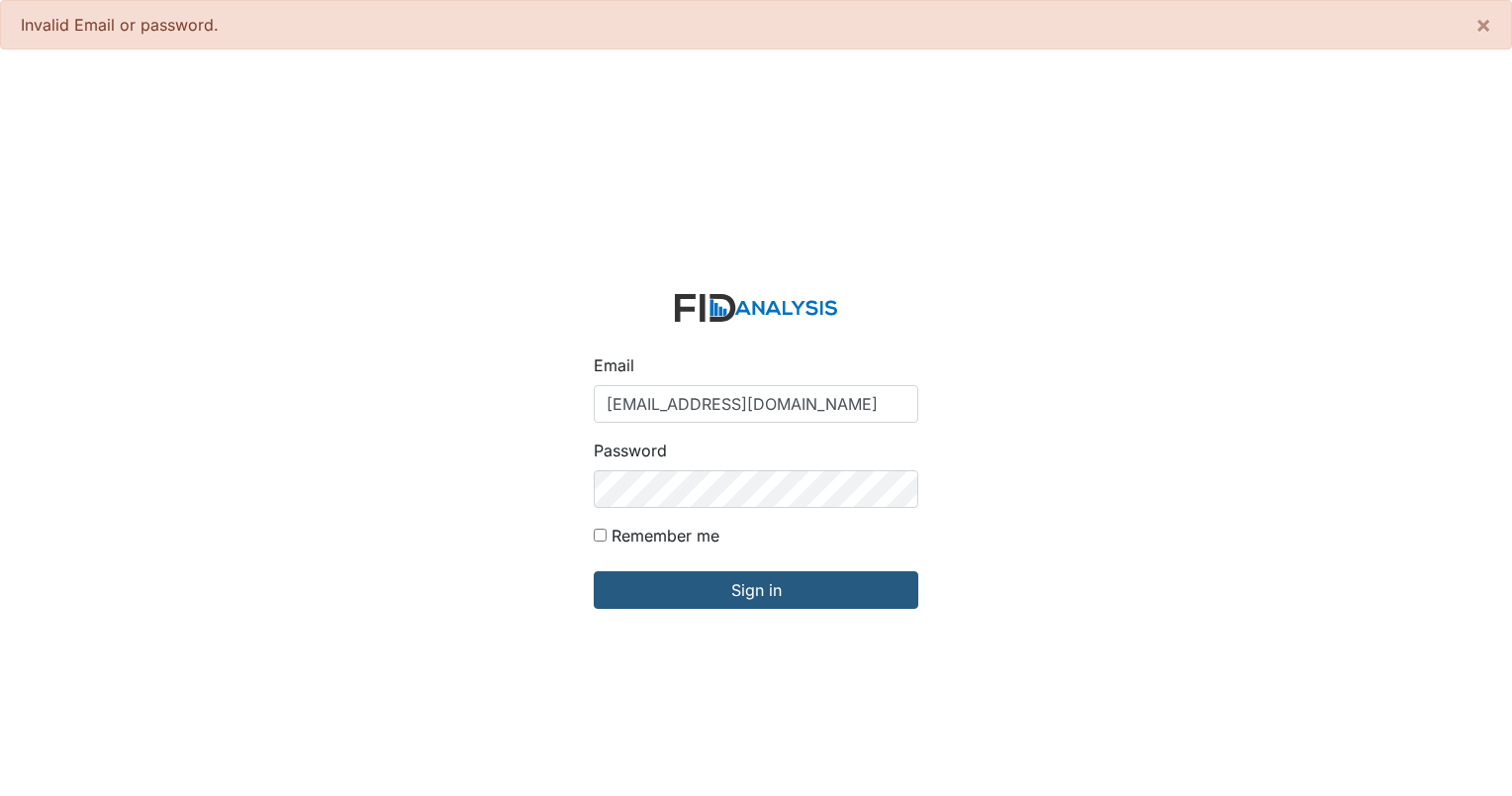 scroll, scrollTop: 0, scrollLeft: 0, axis: both 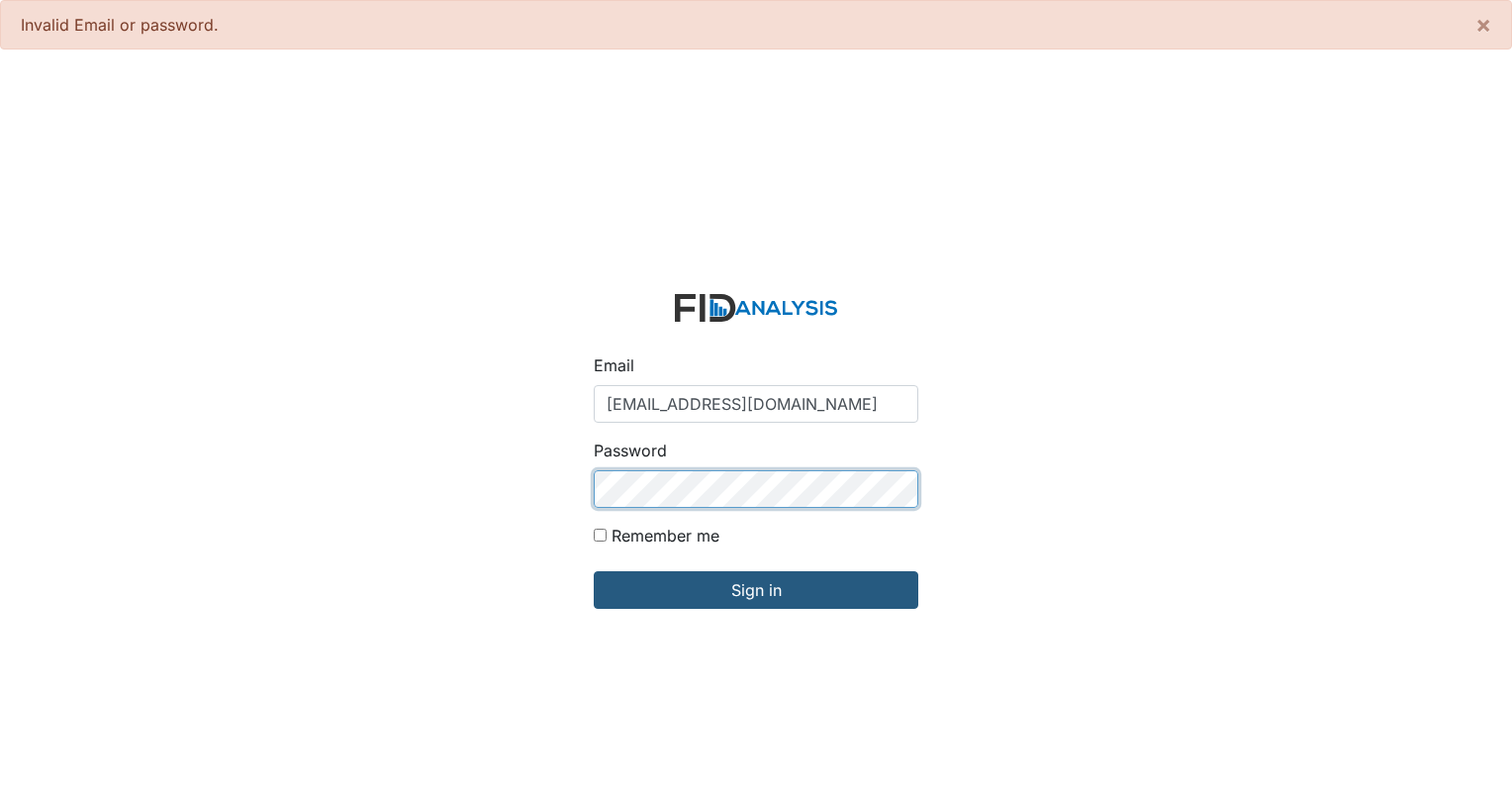 click on "Sign in" at bounding box center (756, 590) 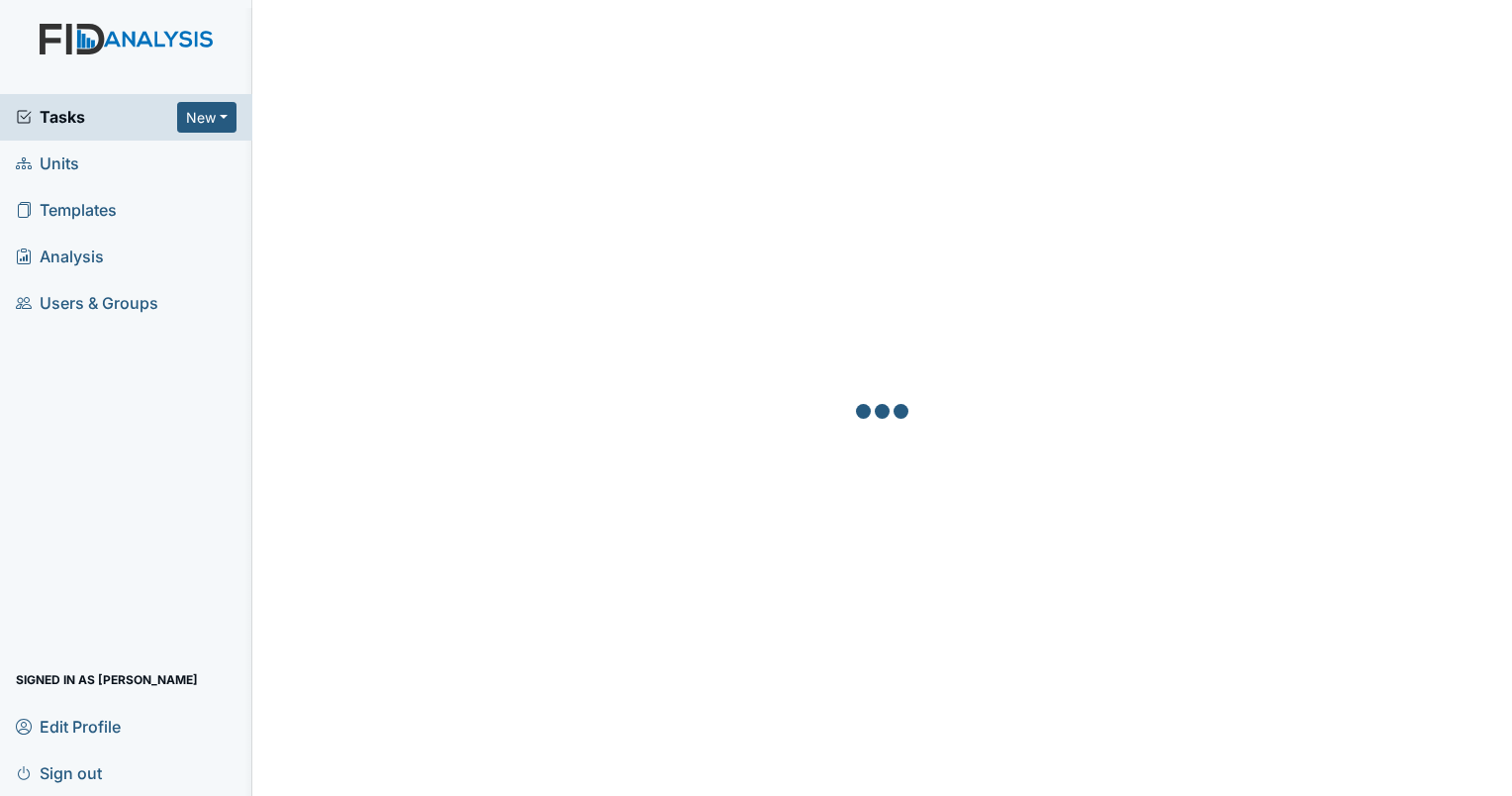 scroll, scrollTop: 0, scrollLeft: 0, axis: both 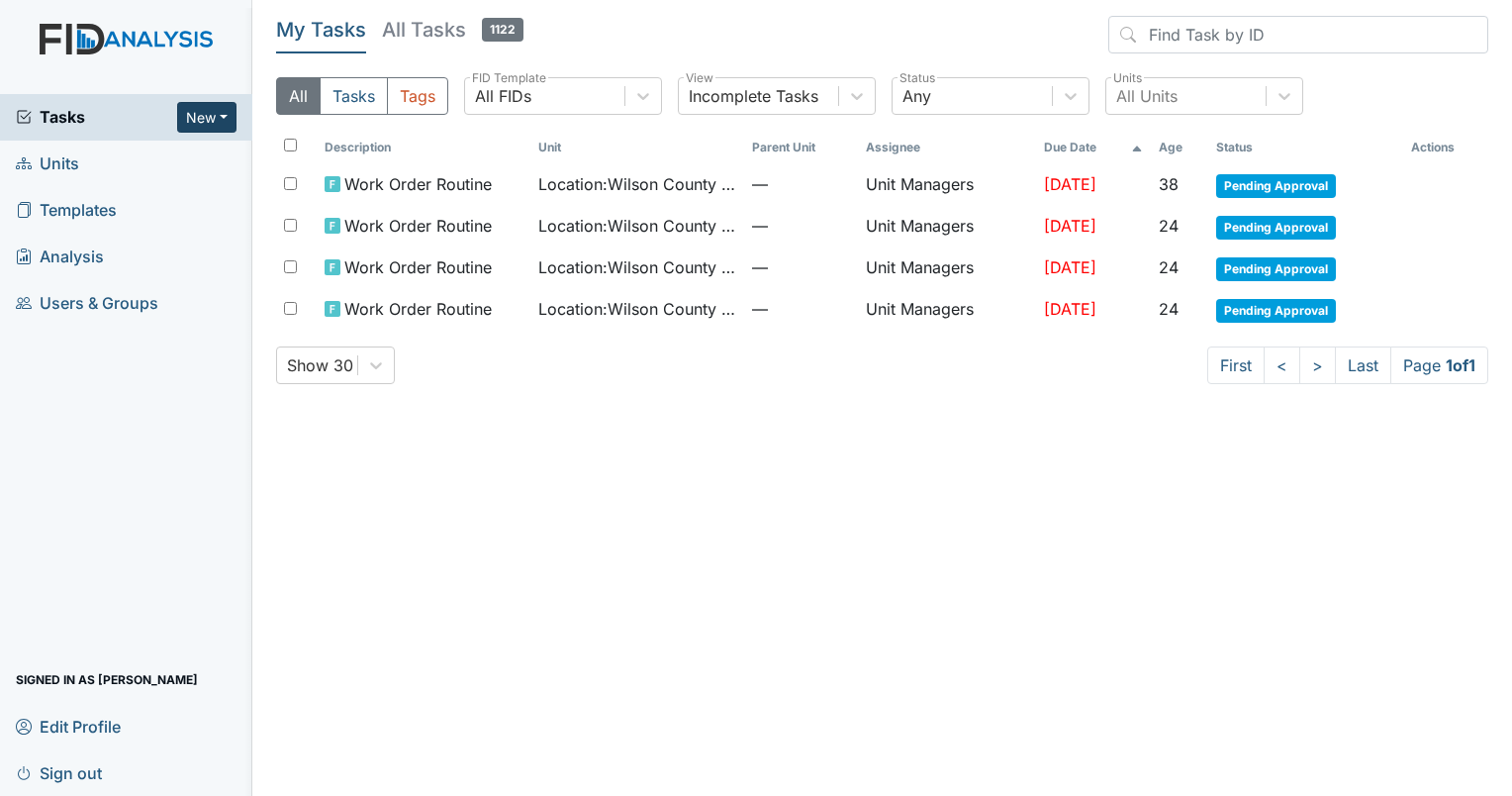 click on "New" at bounding box center (207, 117) 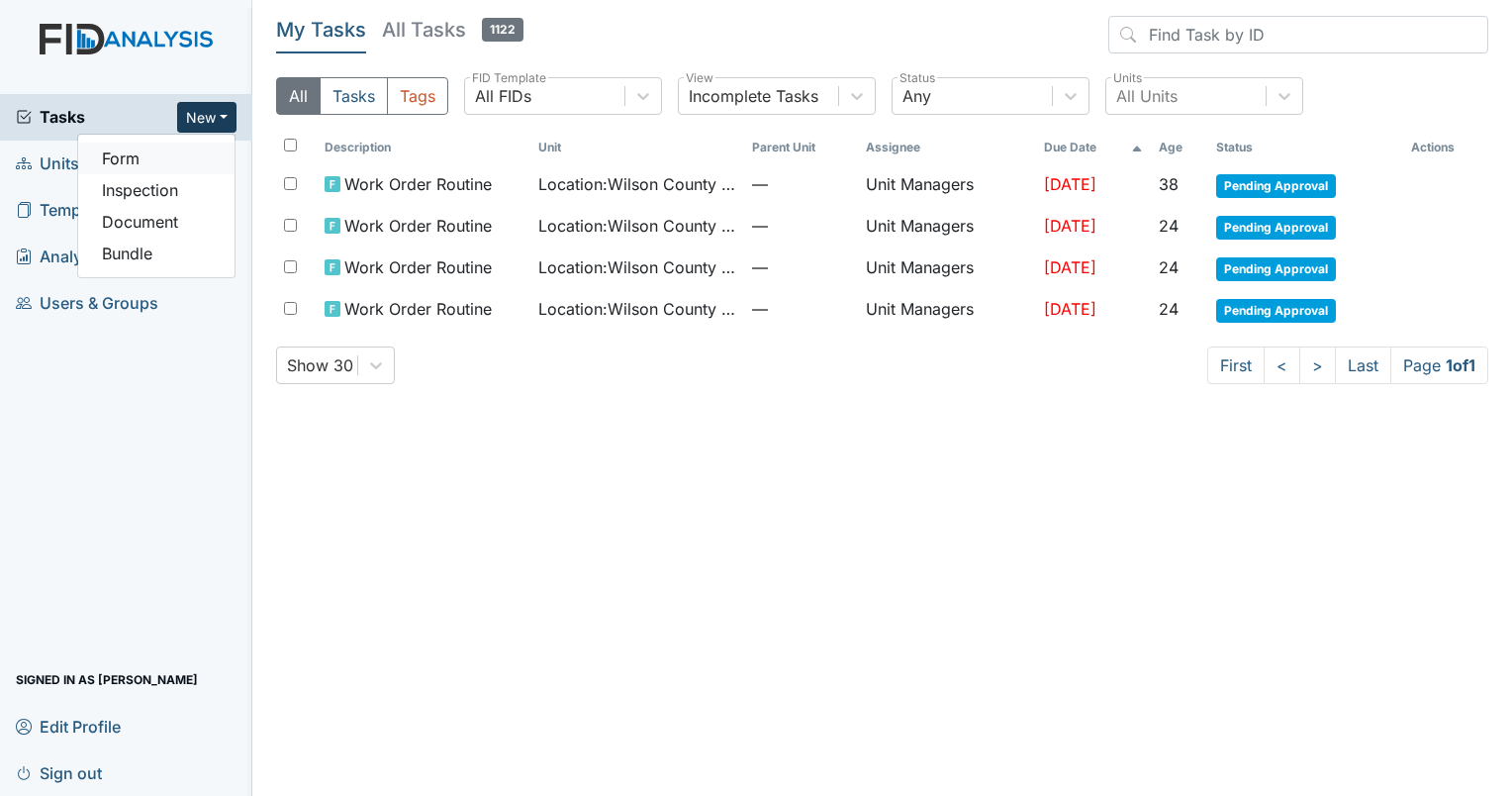 click on "Form" at bounding box center (156, 158) 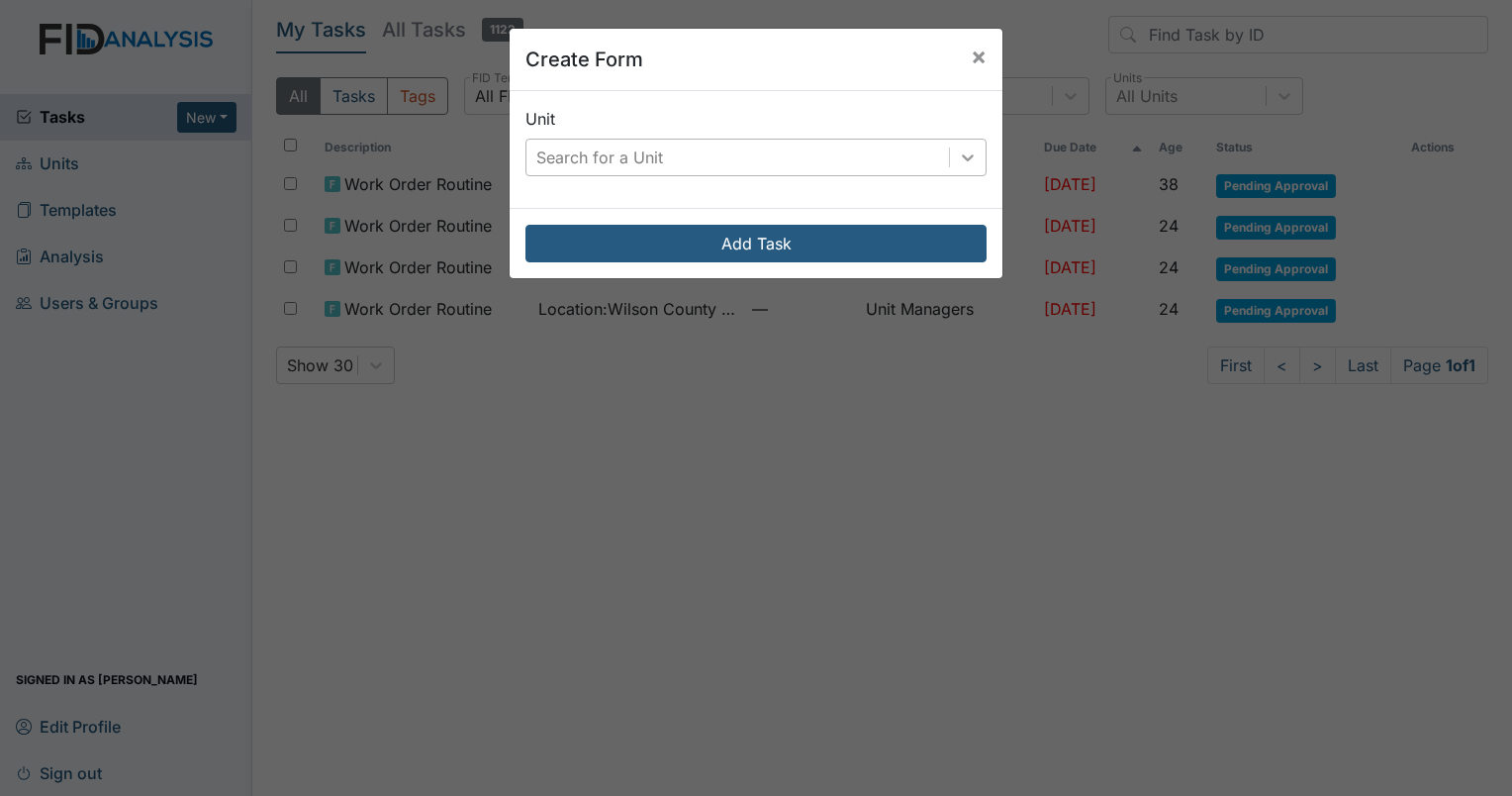 click 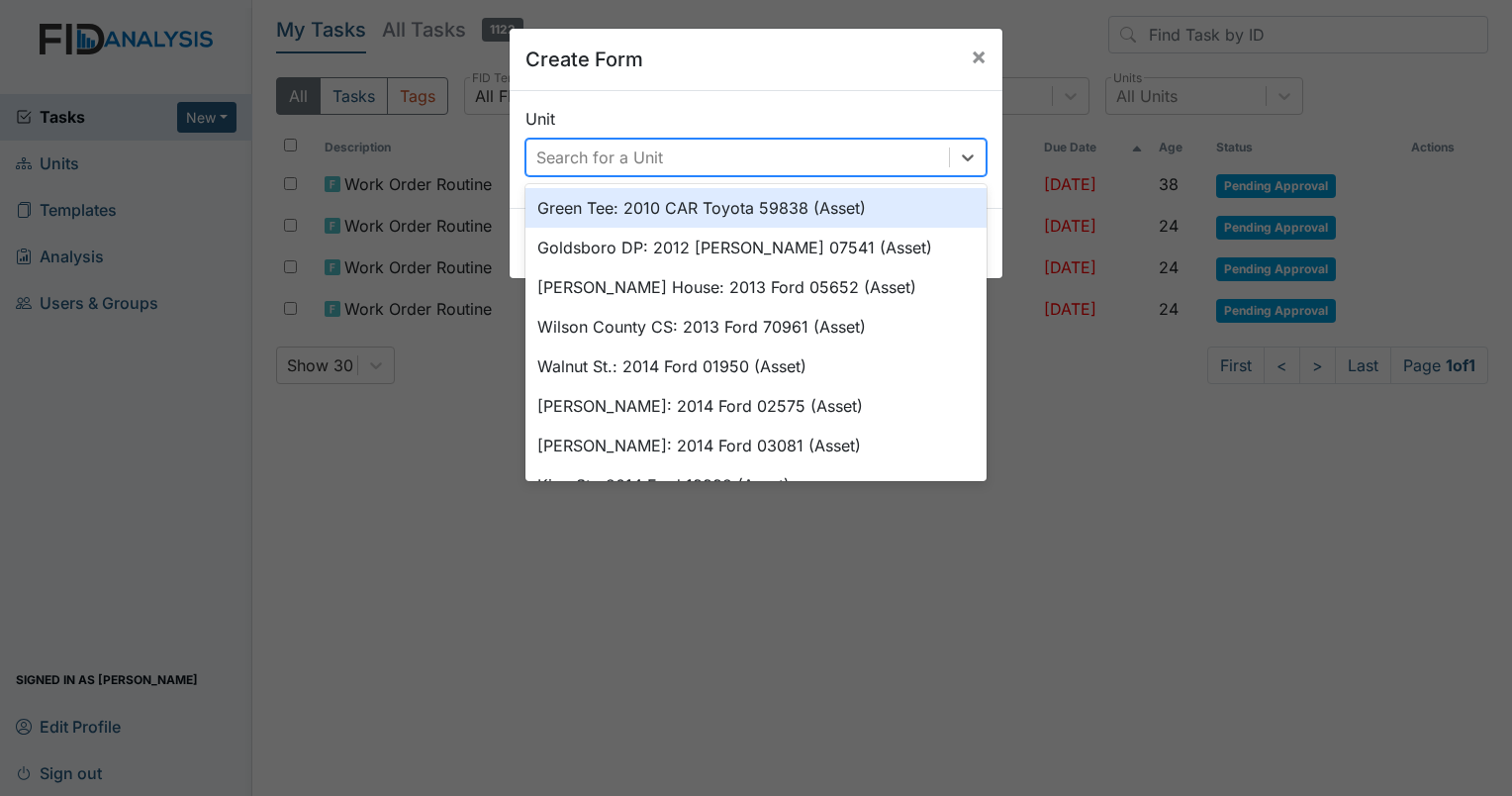 click on "Search for a Unit" at bounding box center (600, 157) 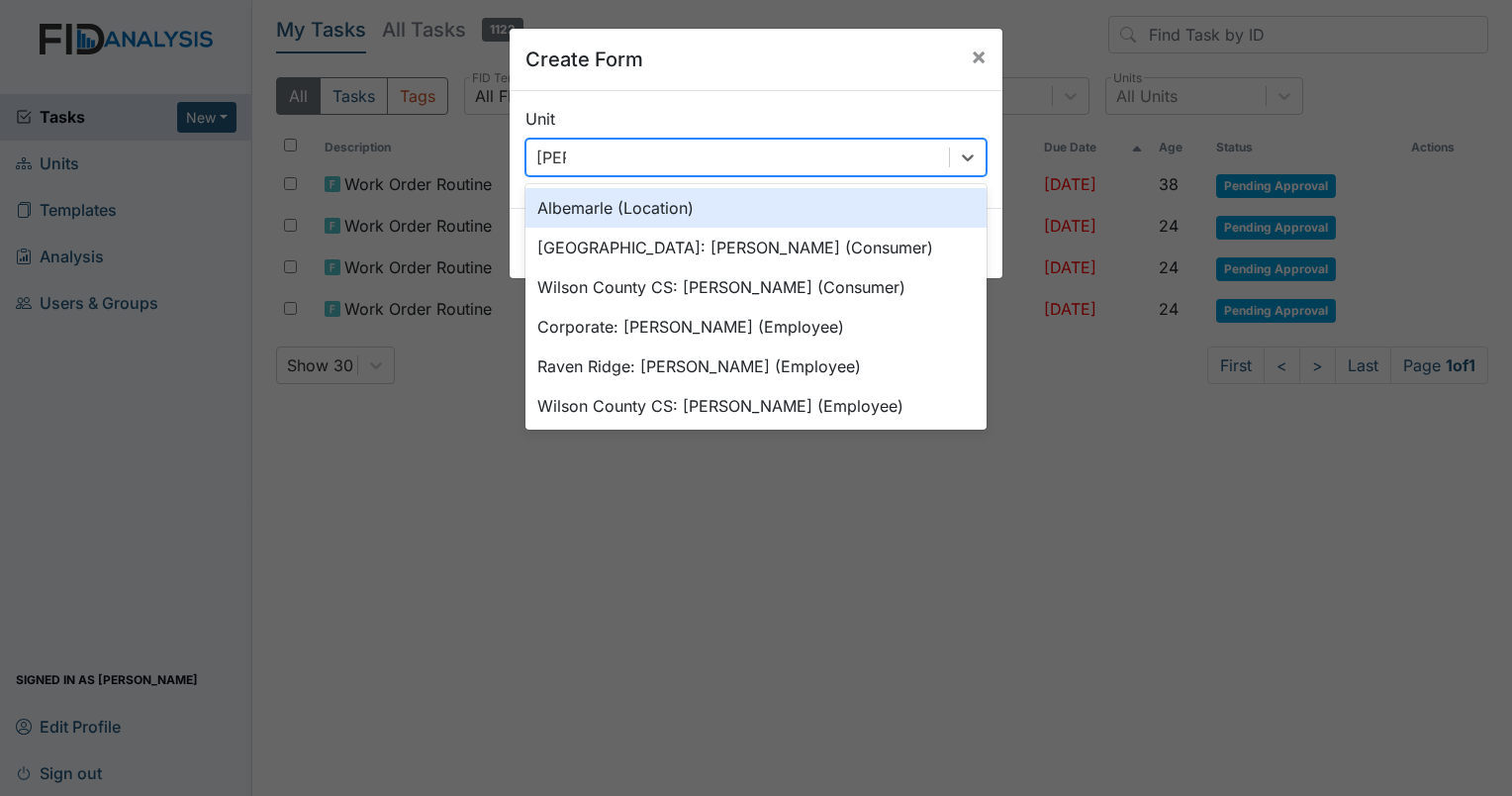 type on "arlett" 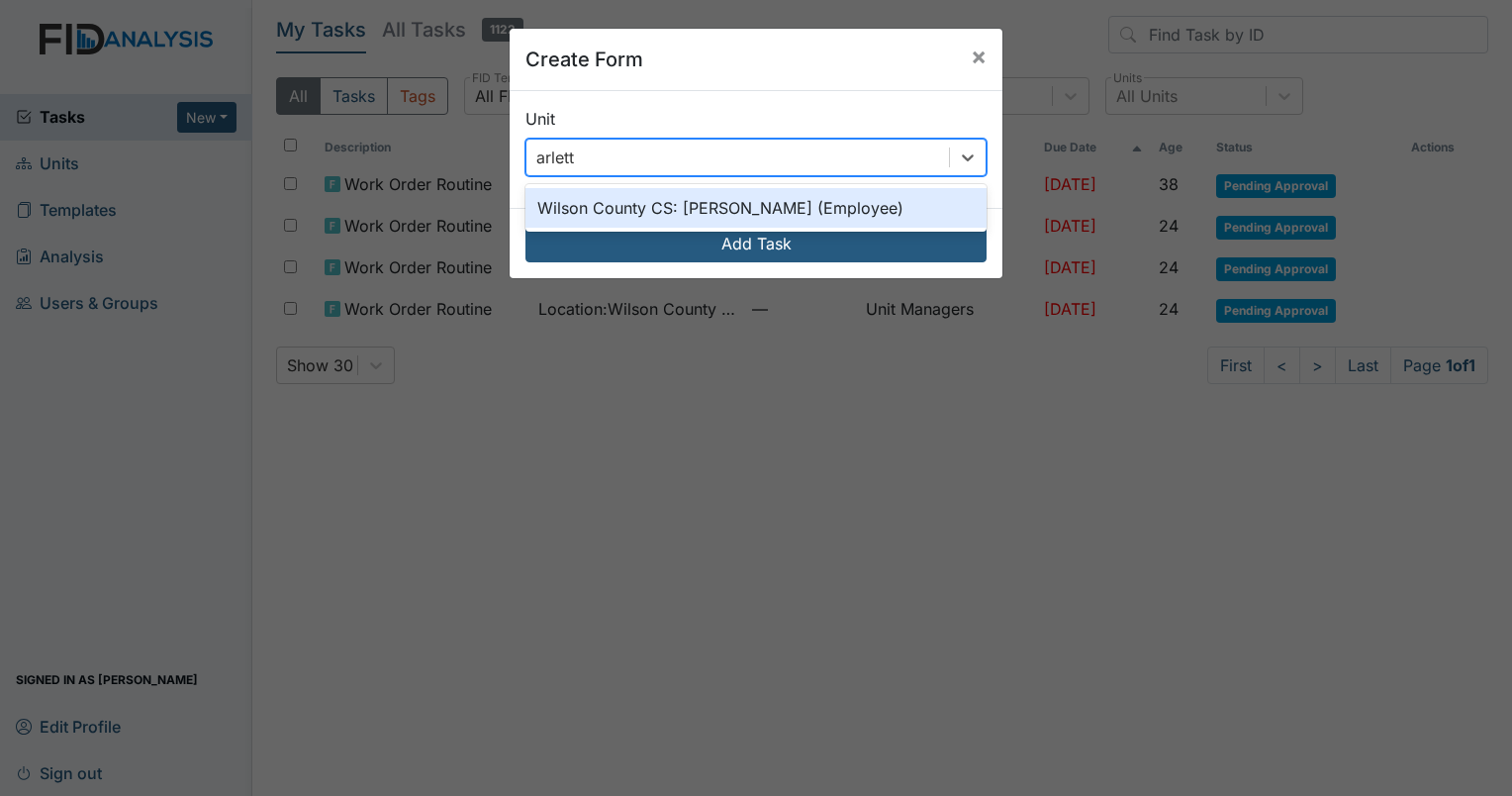 click on "Wilson County CS: Wright, Arlette (Employee)" at bounding box center [756, 208] 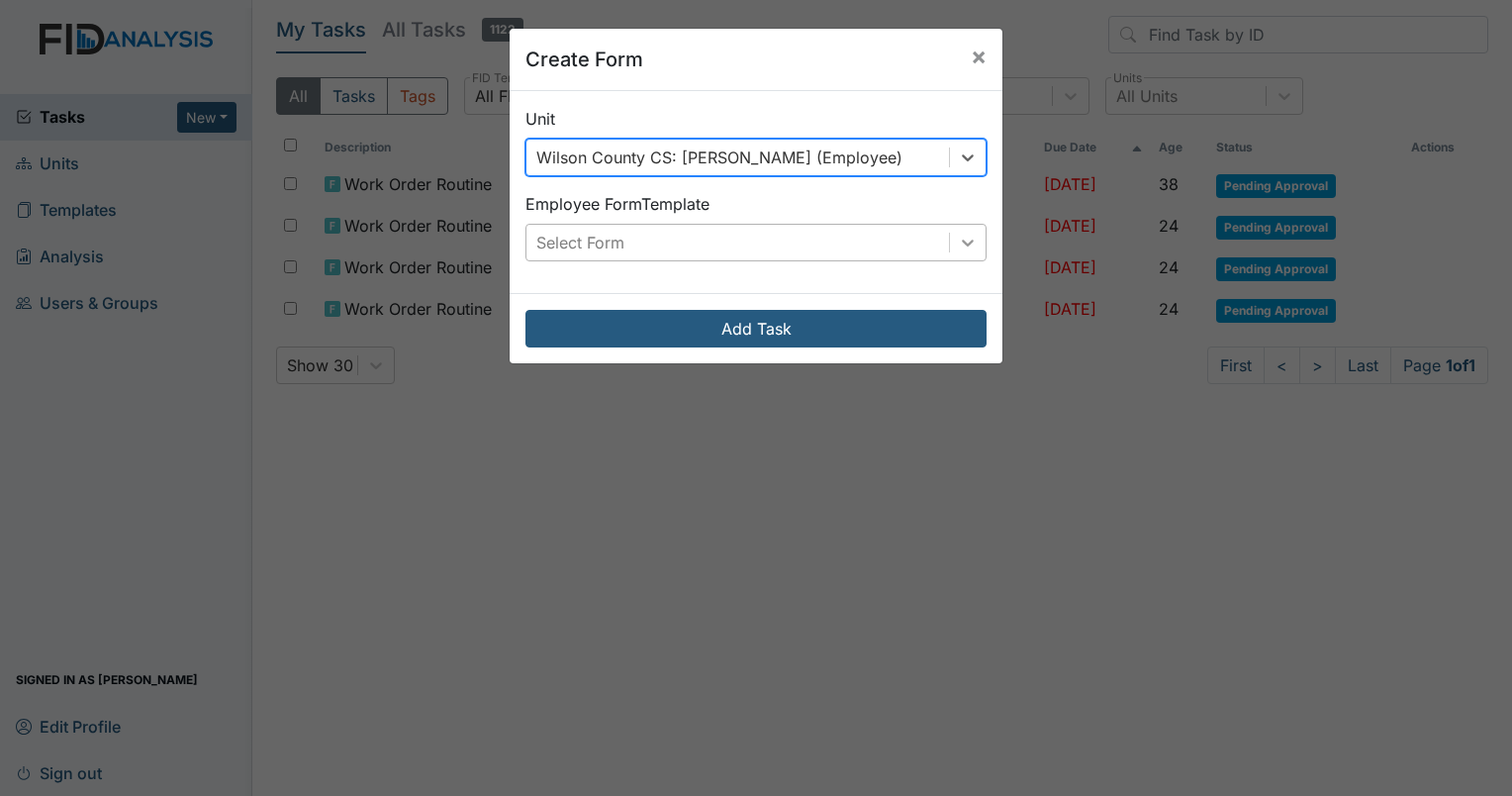 click 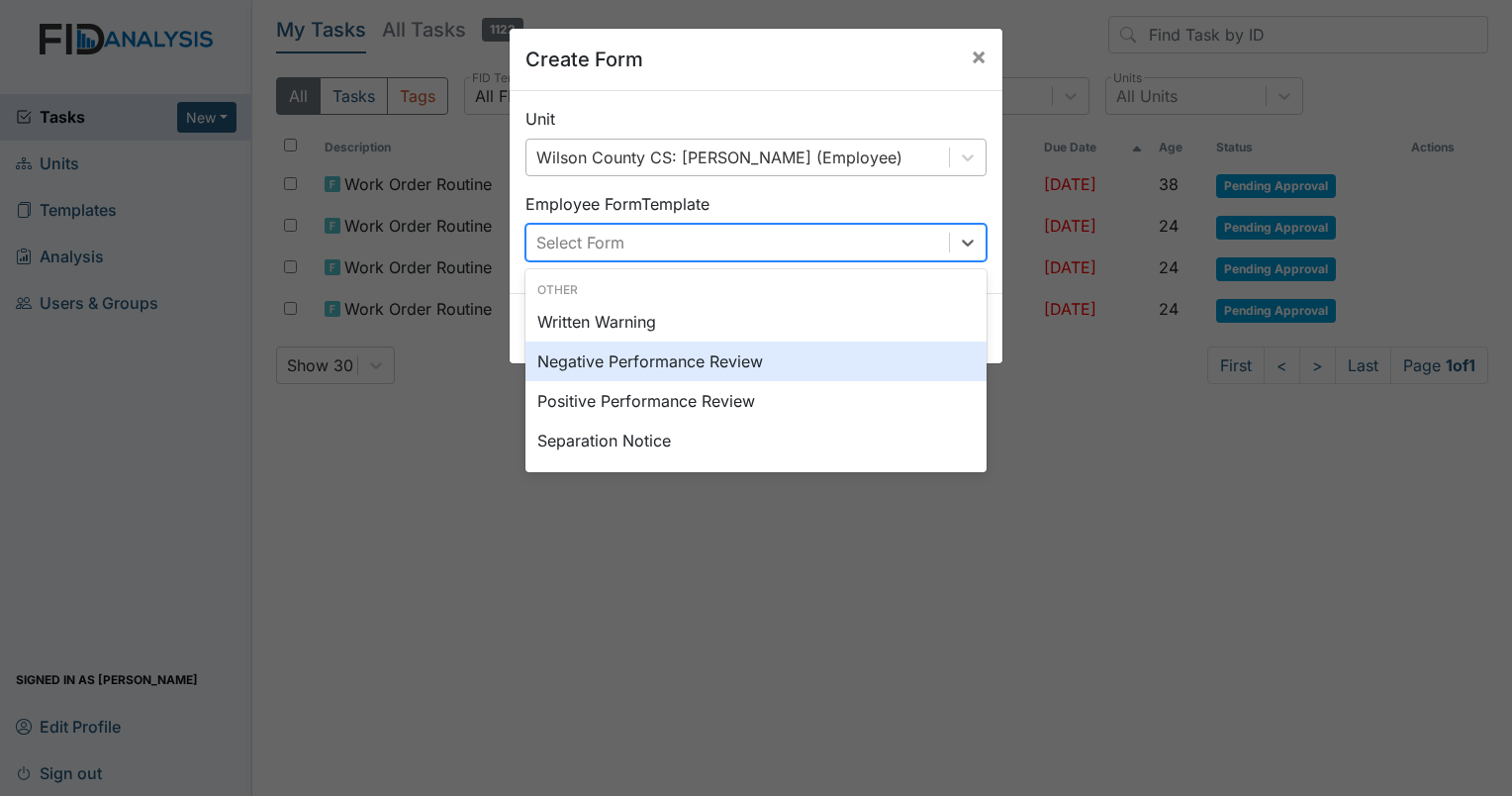 click on "Negative Performance Review" at bounding box center [756, 361] 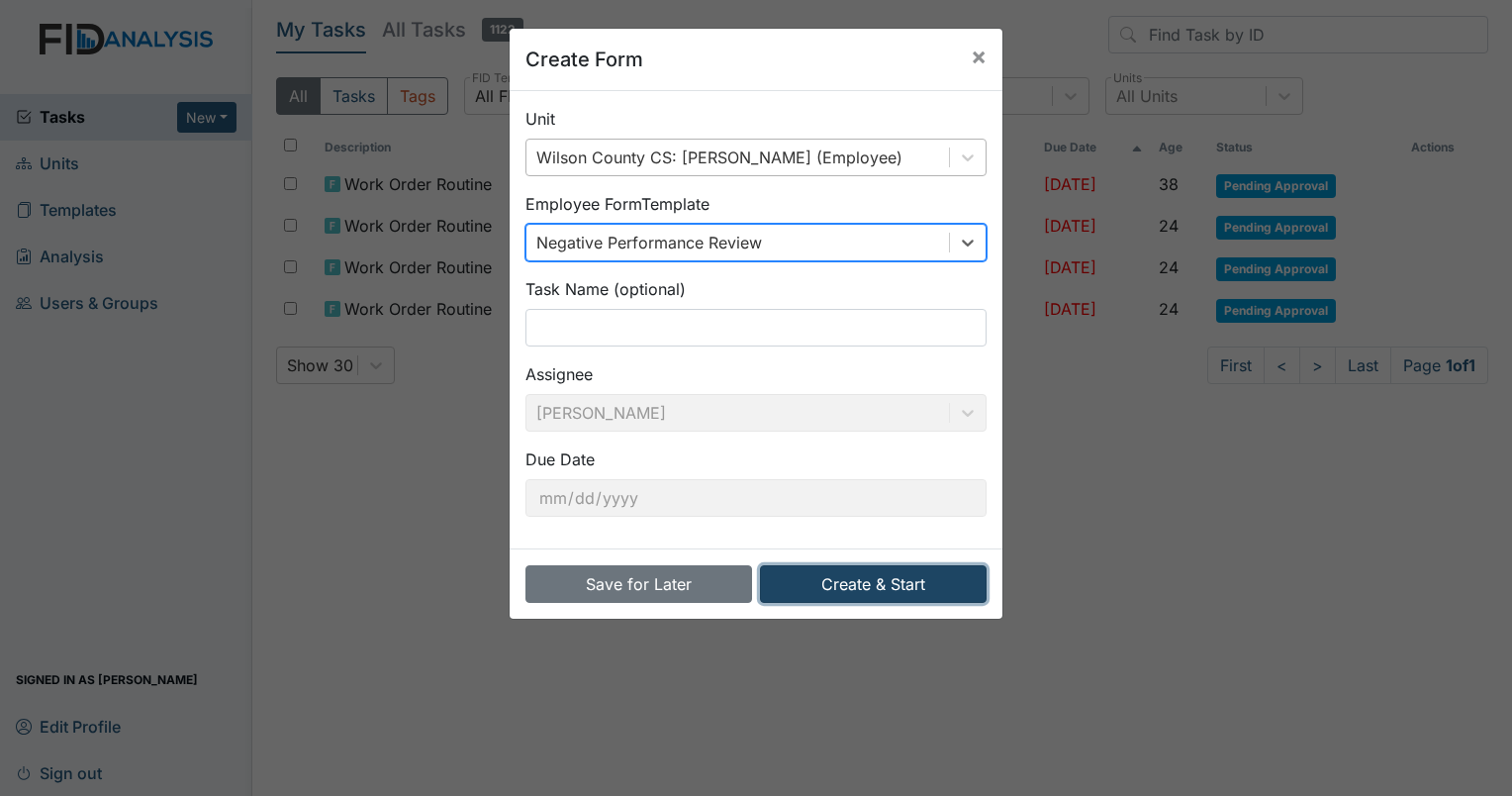 click on "Create & Start" at bounding box center (873, 584) 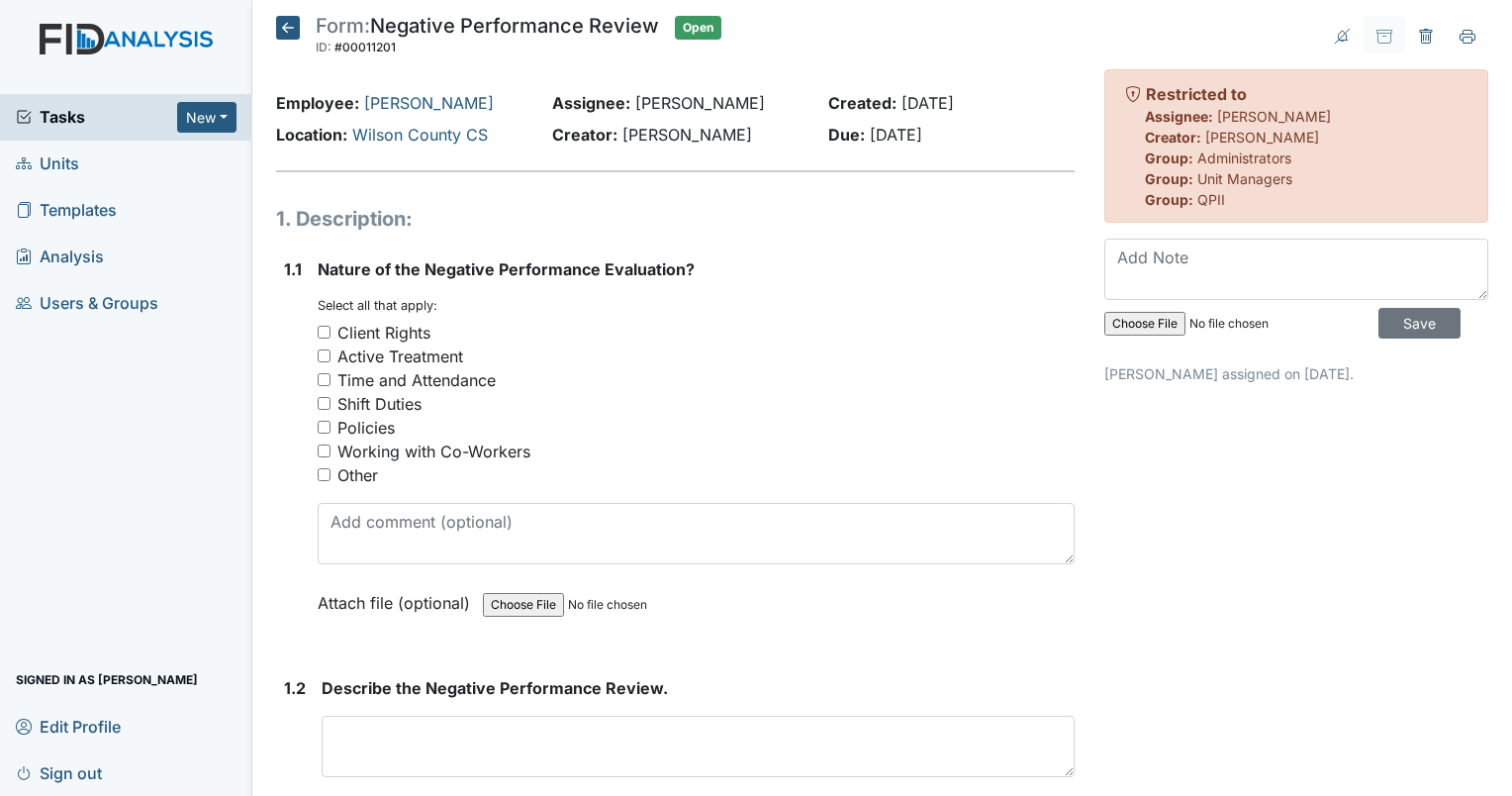 scroll, scrollTop: 0, scrollLeft: 0, axis: both 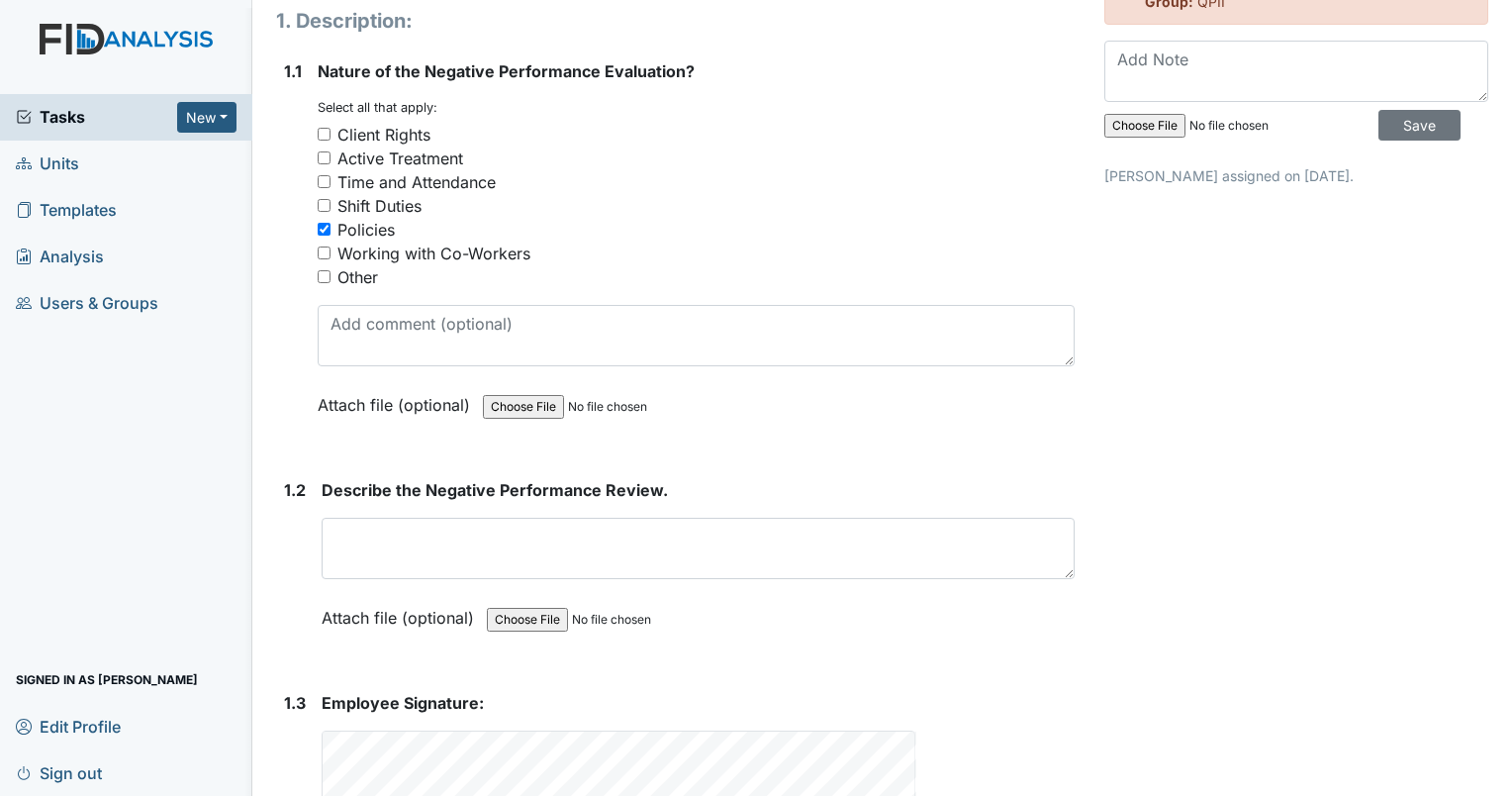click on "Other" at bounding box center (324, 276) 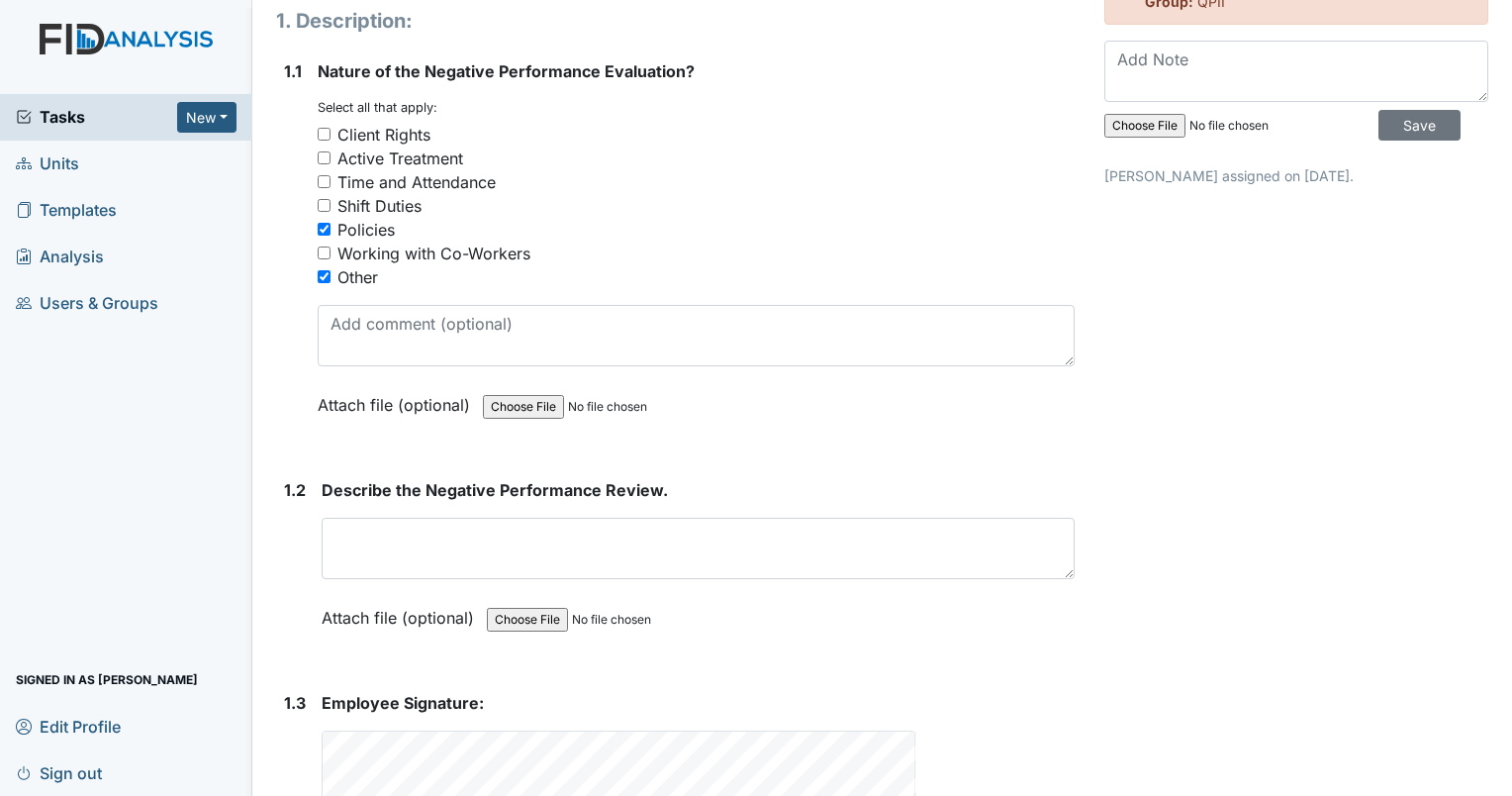 click on "Policies" at bounding box center (324, 229) 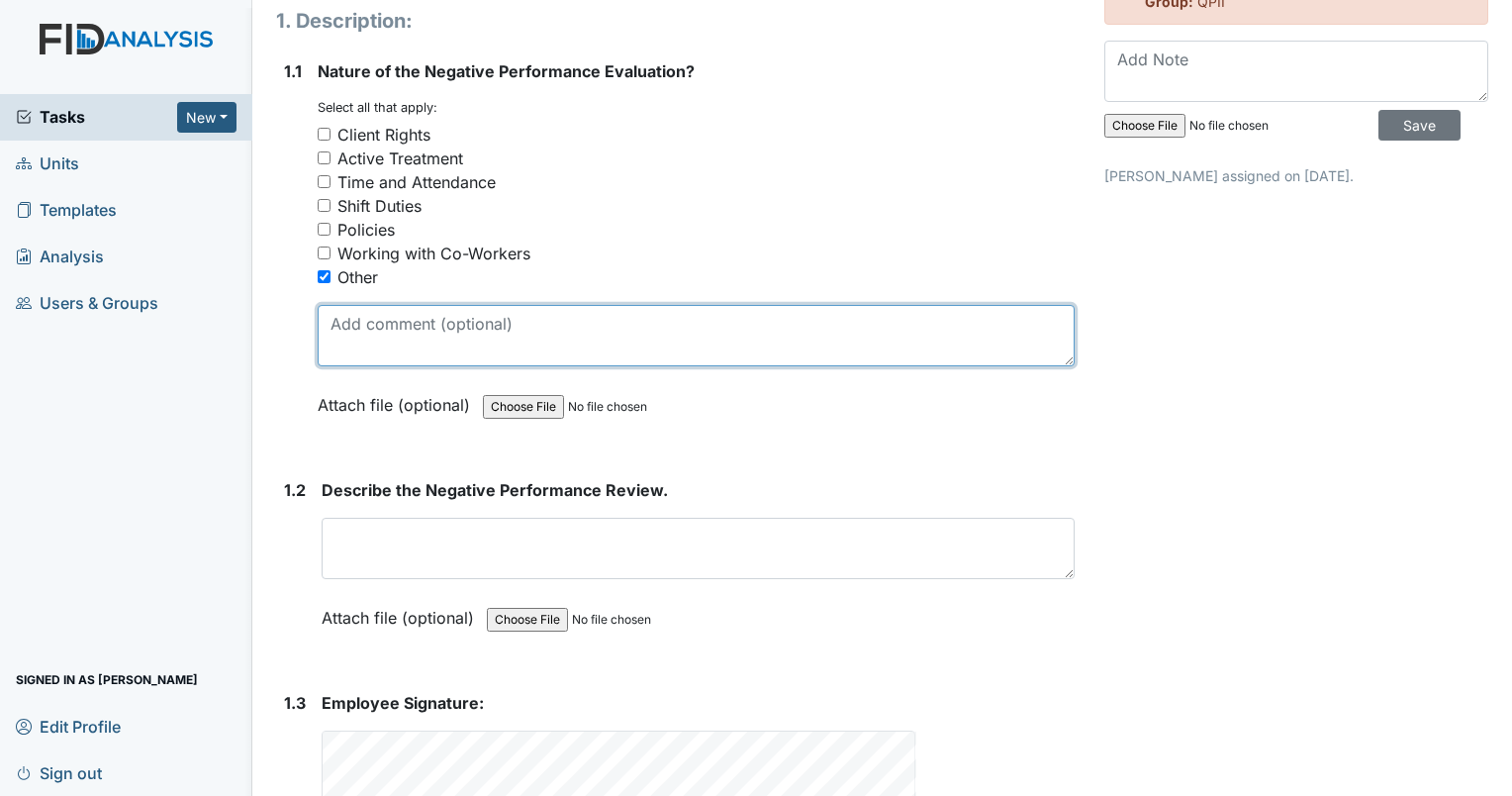 click at bounding box center [696, 336] 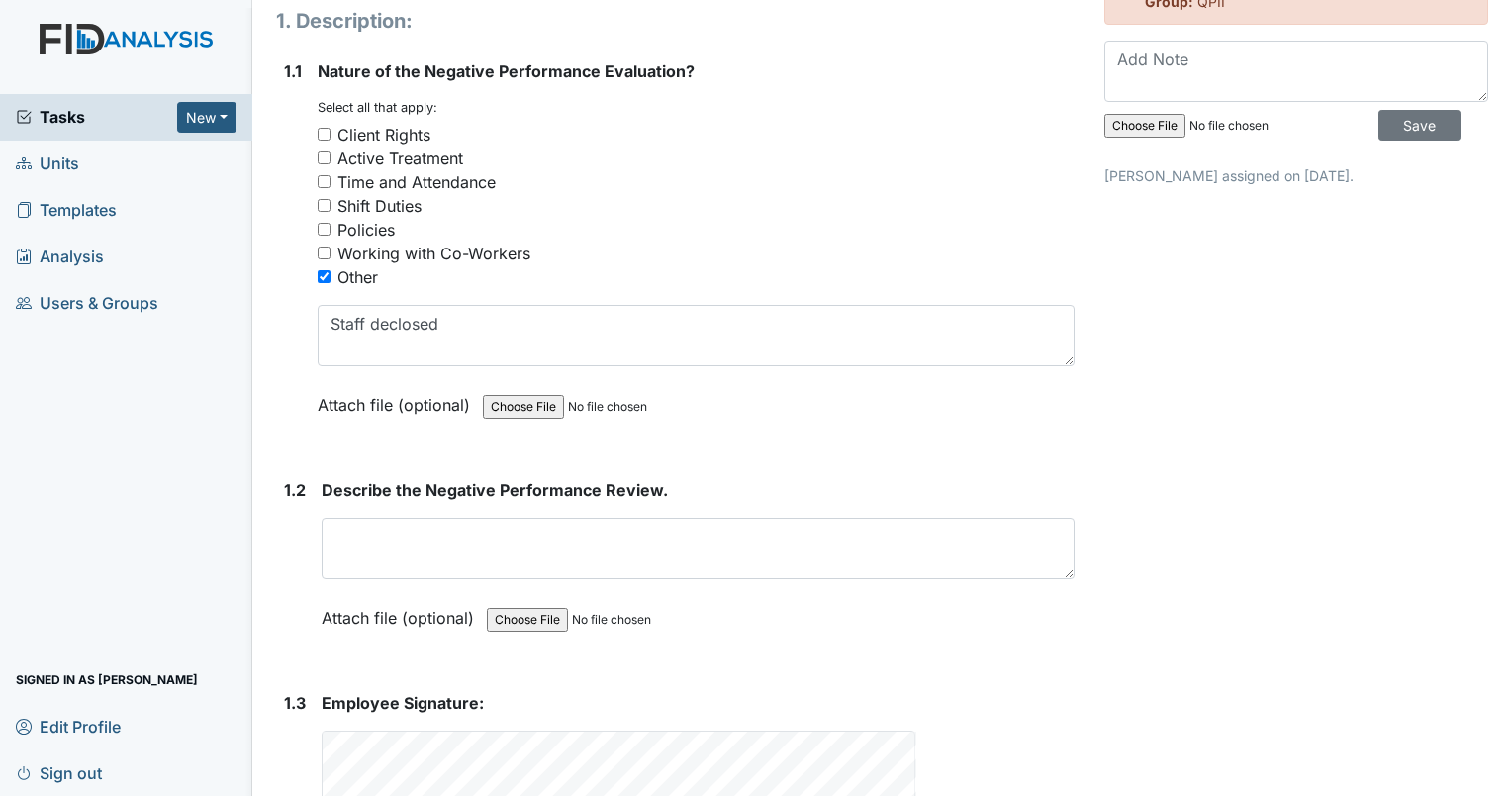 drag, startPoint x: 391, startPoint y: 325, endPoint x: 800, endPoint y: 230, distance: 419.88808 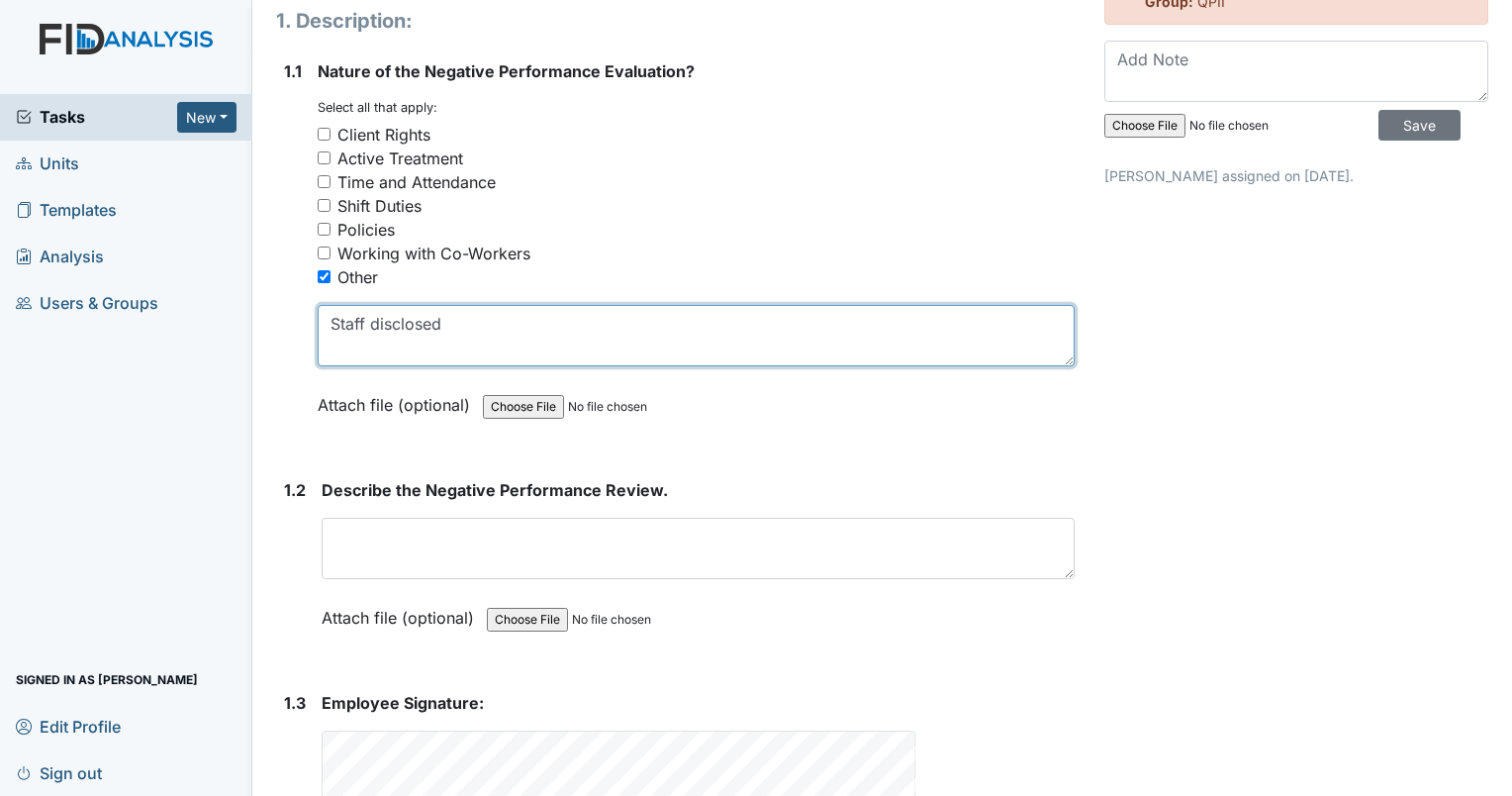 click on "Staff disclosed" at bounding box center (696, 336) 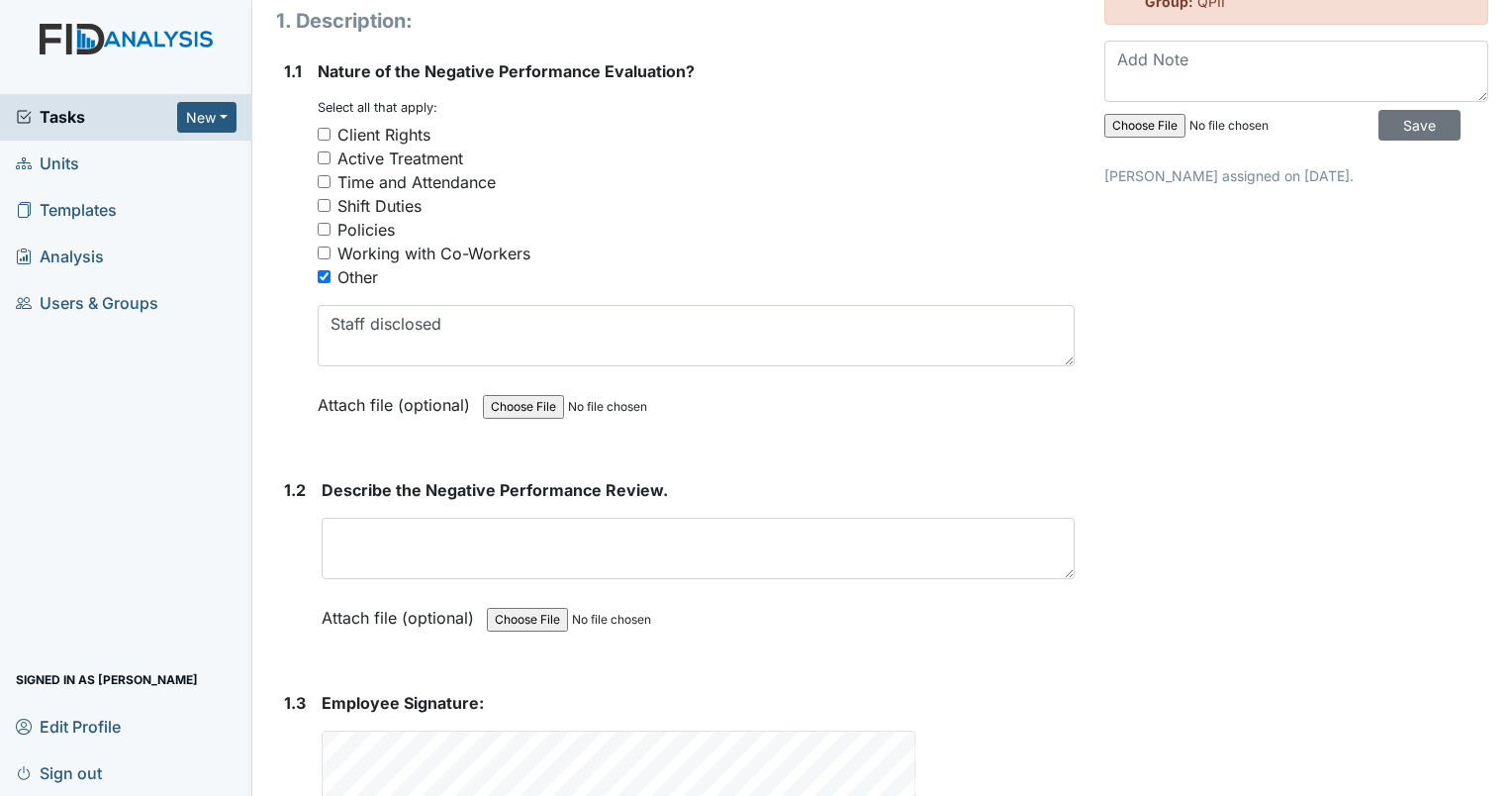 drag, startPoint x: 414, startPoint y: 326, endPoint x: 1169, endPoint y: 573, distance: 794.37649 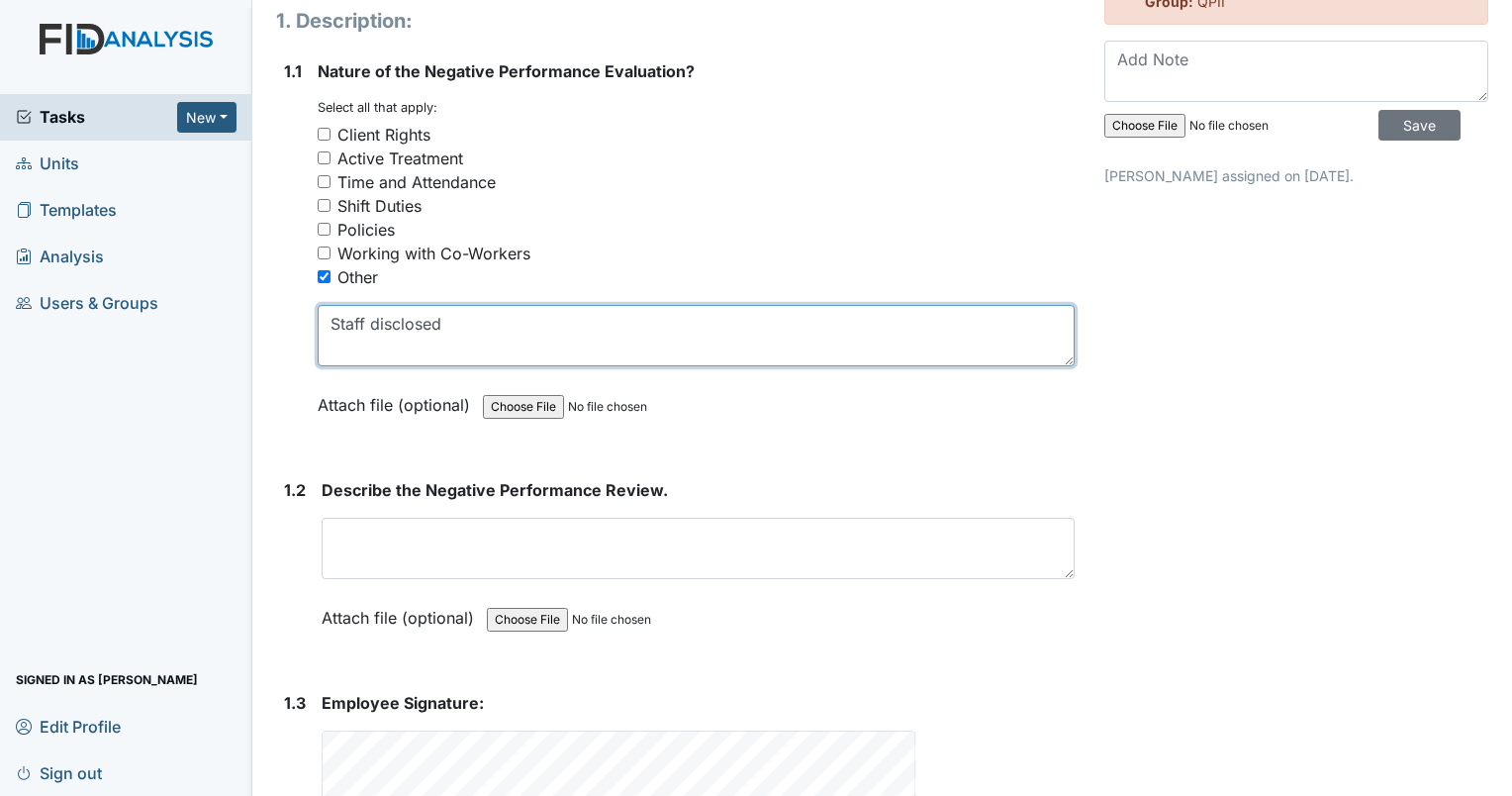 click on "Staff disclosed" at bounding box center (696, 336) 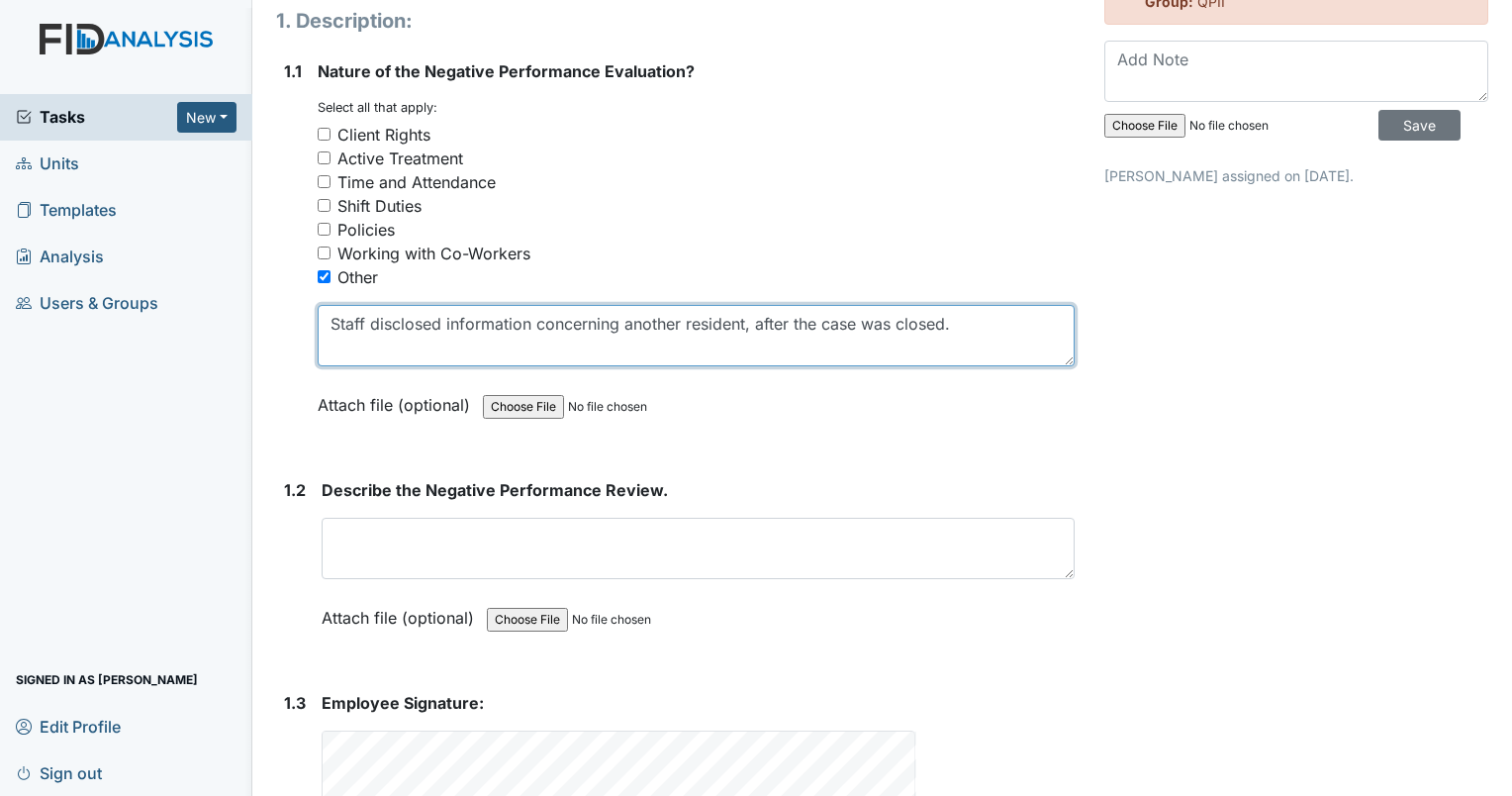 type on "Staff disclosed information concerning another resident, after the case was closed." 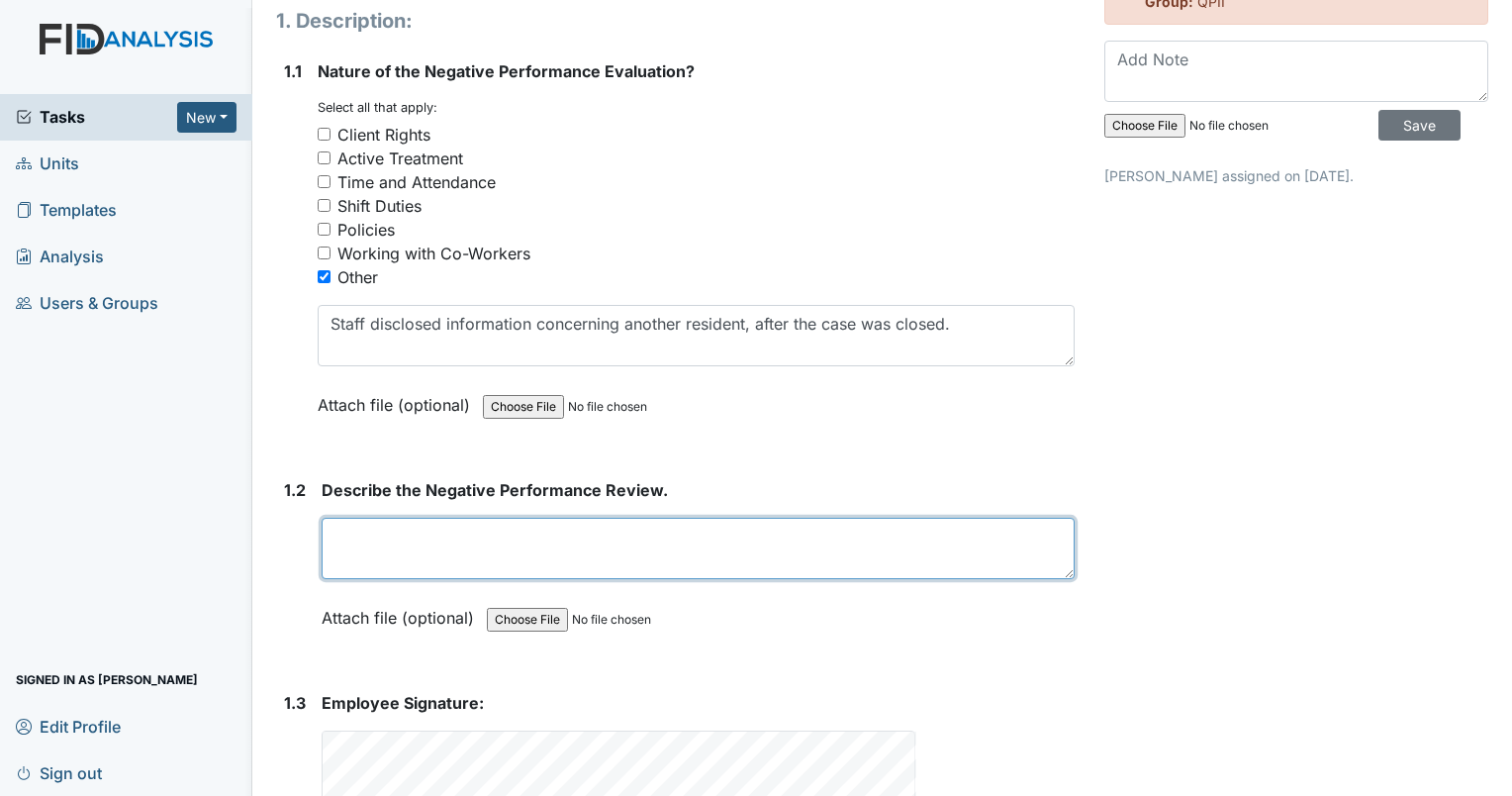 click at bounding box center (698, 548) 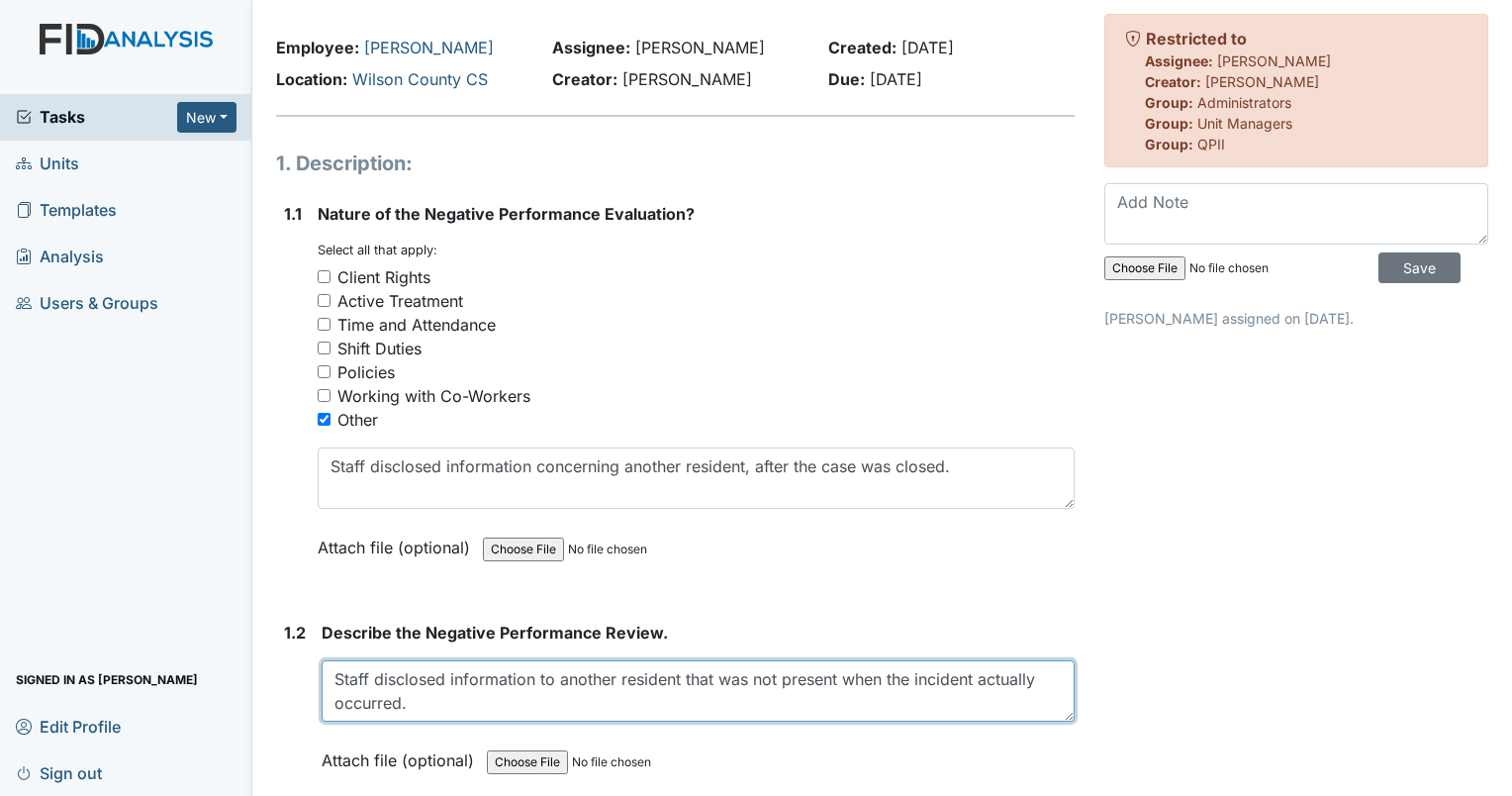 scroll, scrollTop: 0, scrollLeft: 0, axis: both 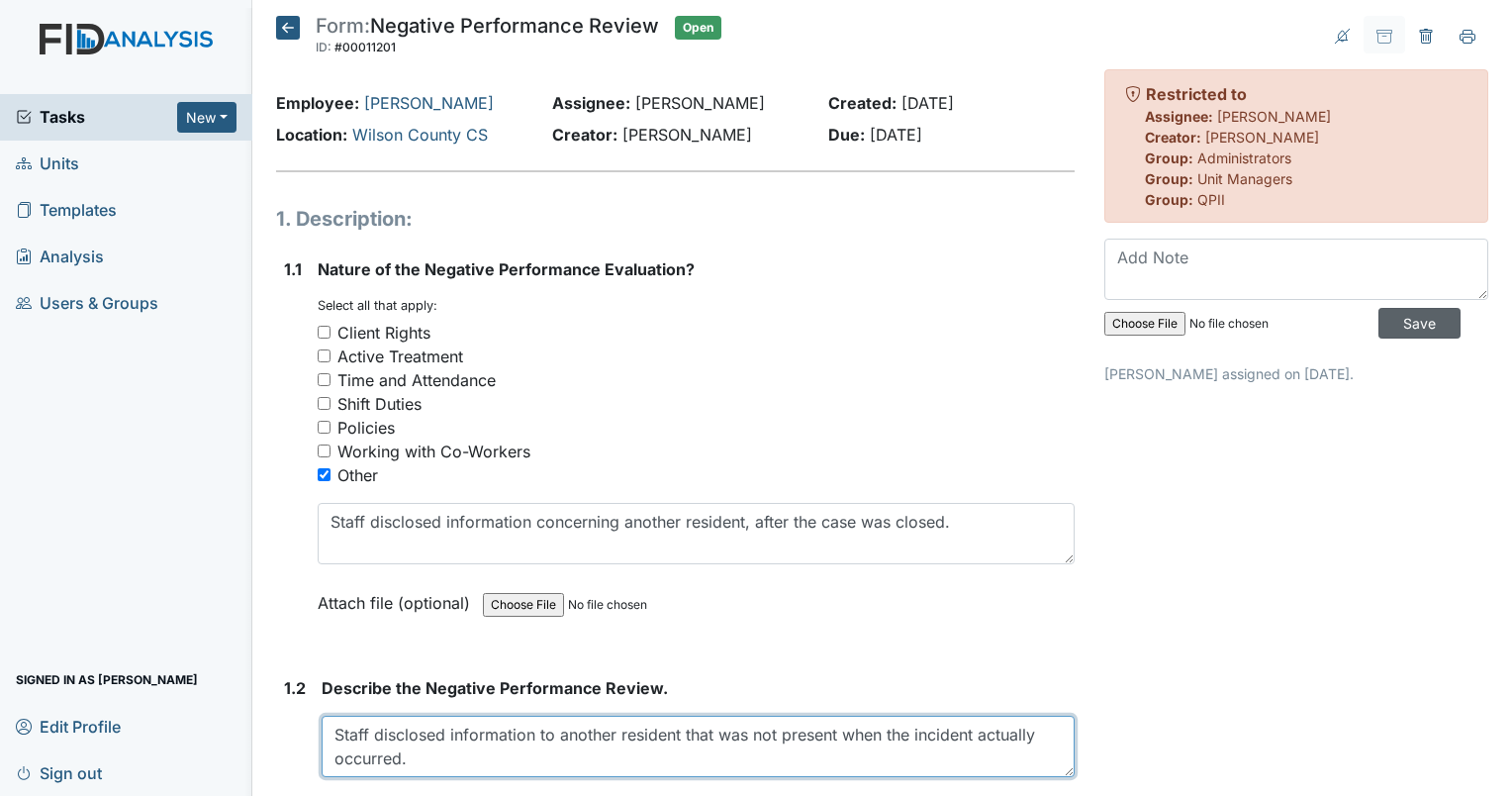 type on "Staff disclosed information to another resident that was not present when the incident actually occurred." 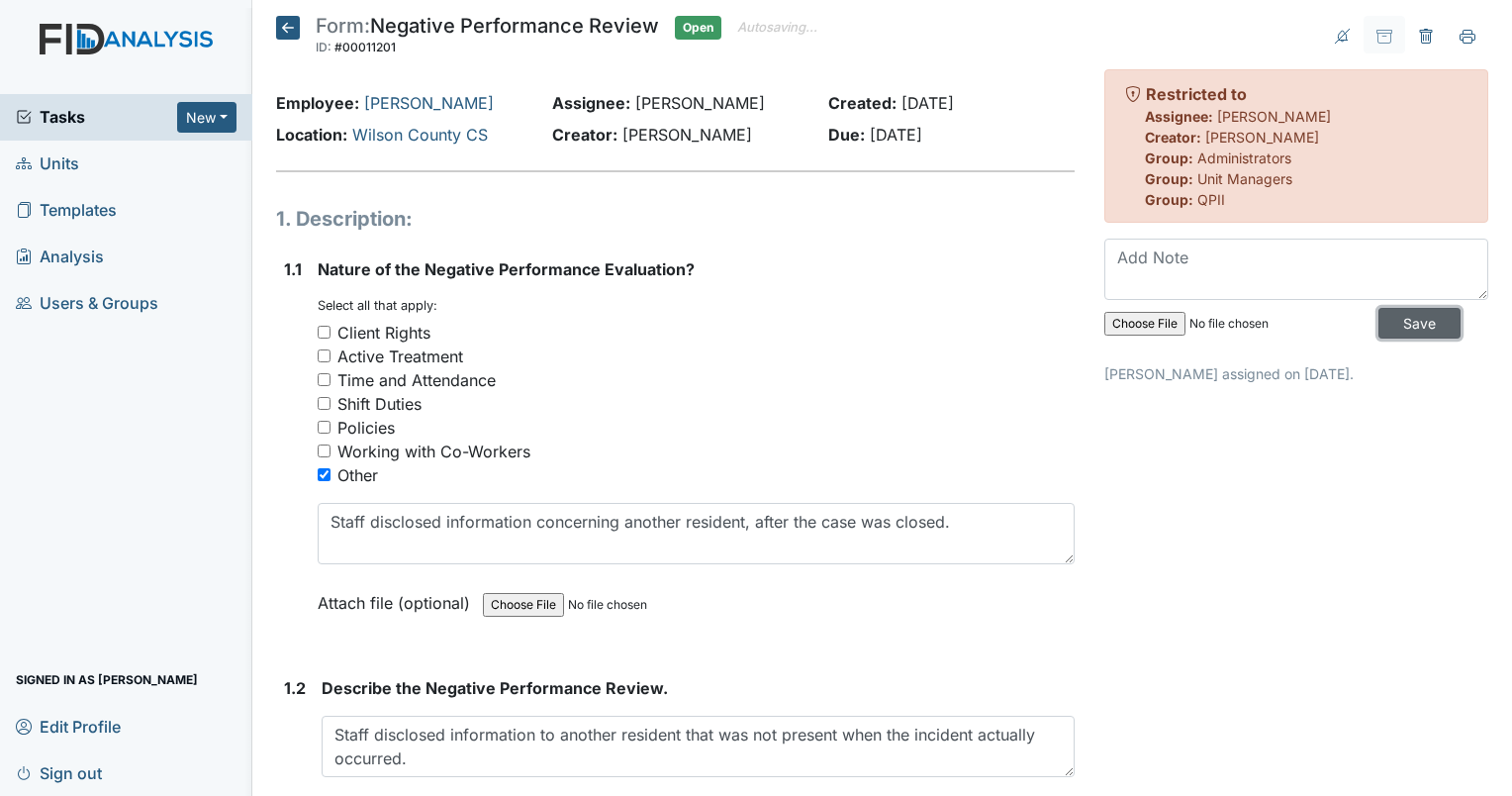 click on "Save" at bounding box center (1419, 323) 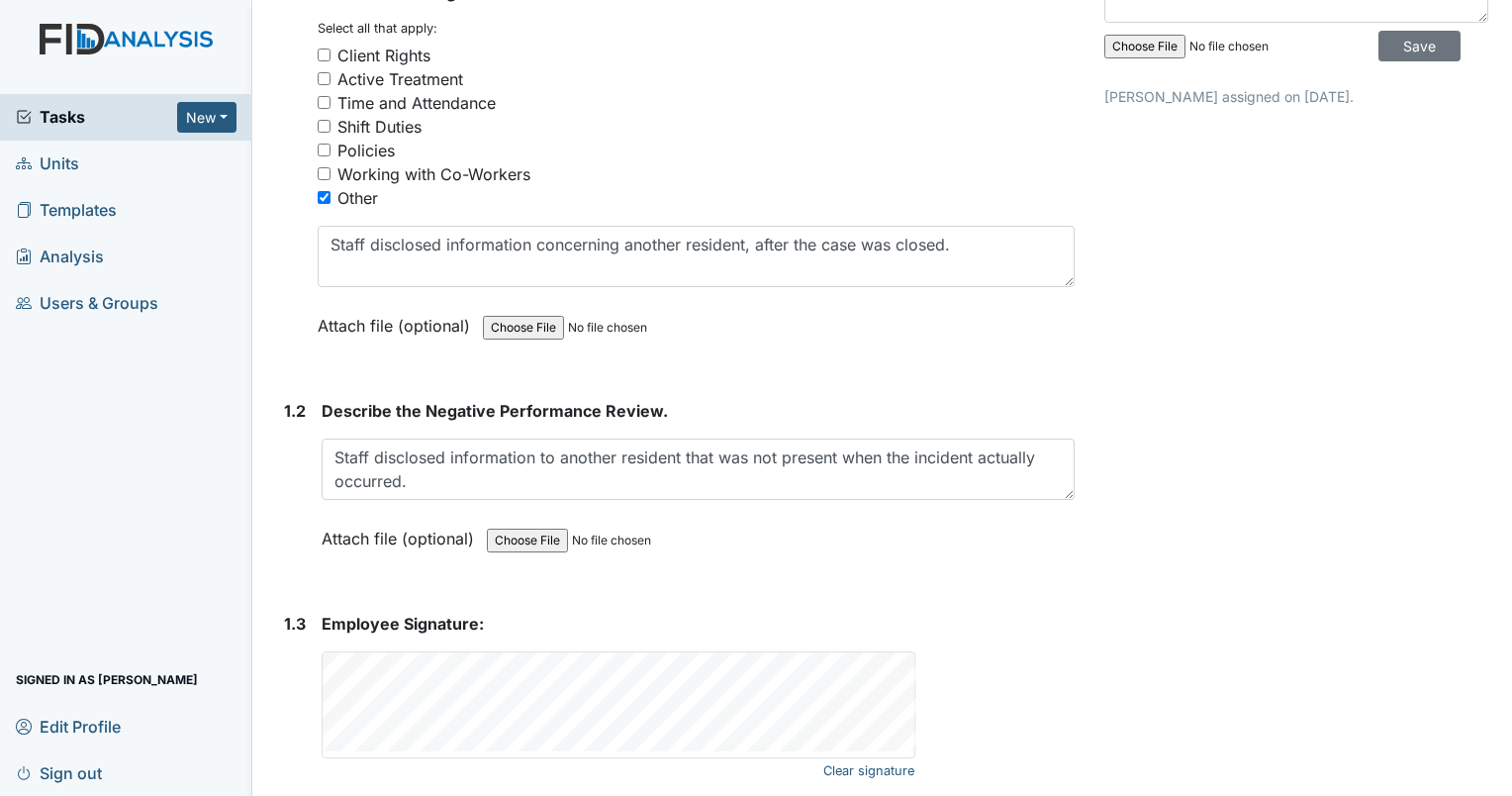 scroll, scrollTop: 348, scrollLeft: 0, axis: vertical 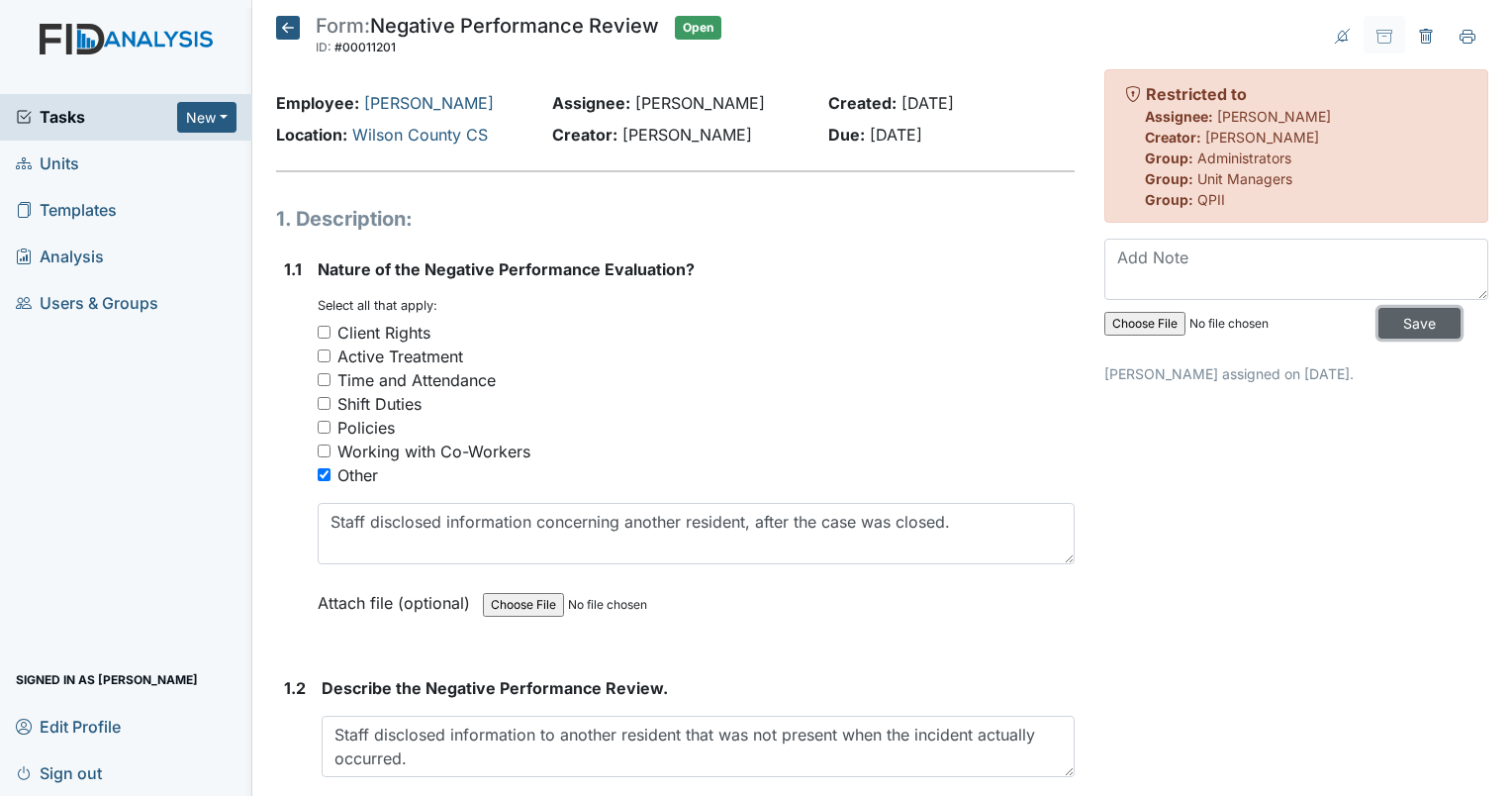 click on "Save" at bounding box center [1419, 323] 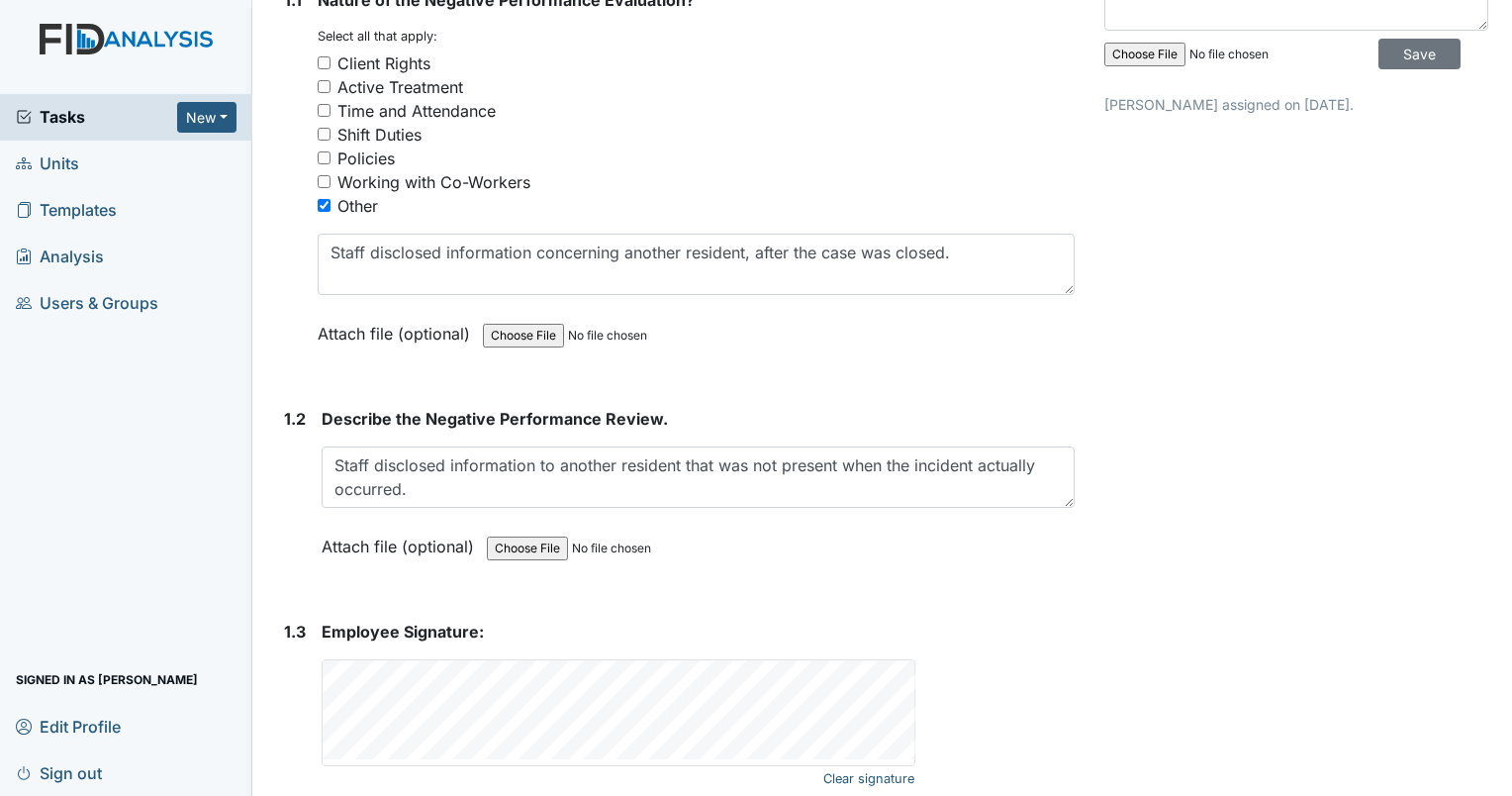 scroll, scrollTop: 348, scrollLeft: 0, axis: vertical 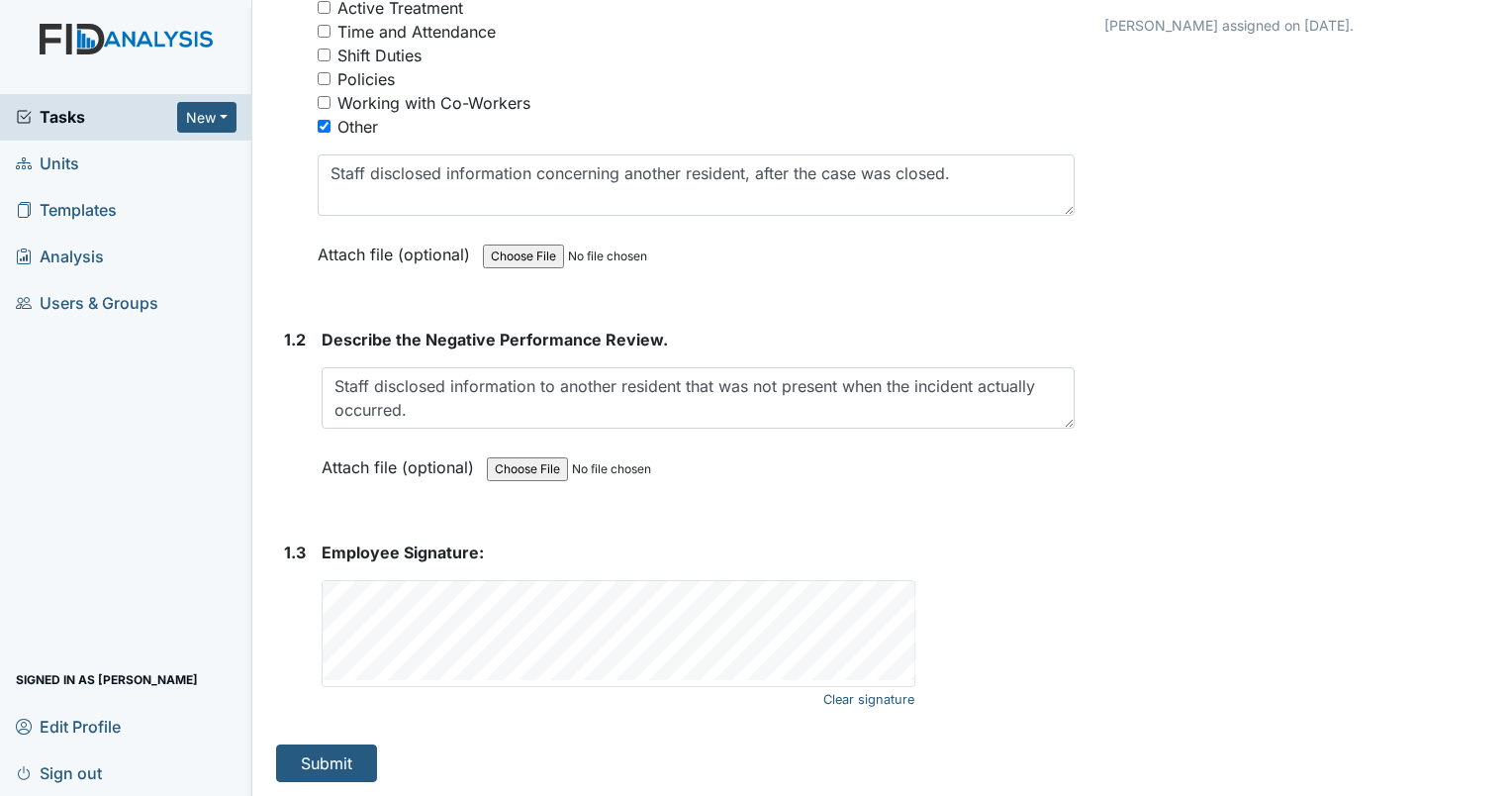 click on "Sign out" at bounding box center [58, 772] 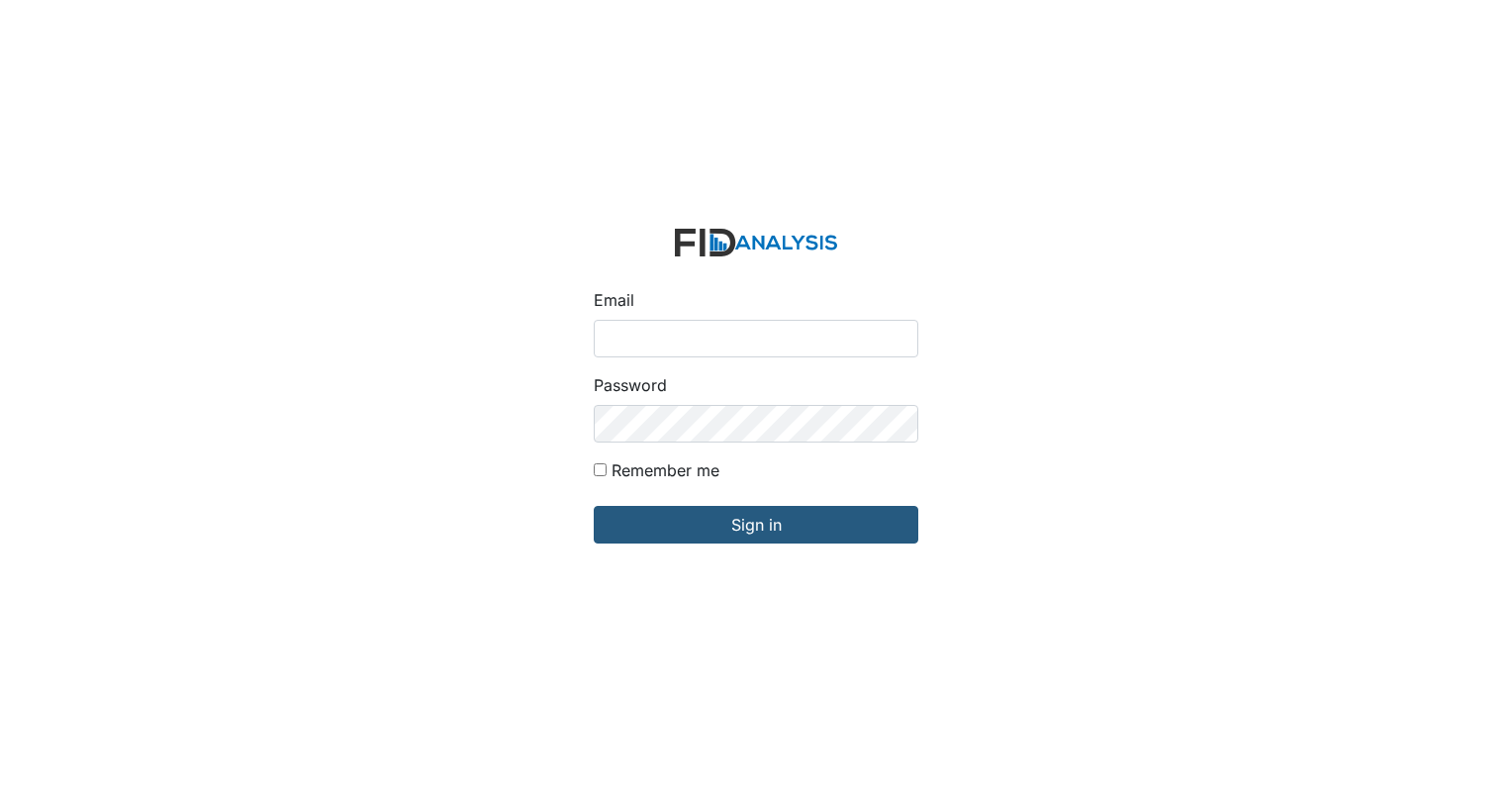 scroll, scrollTop: 0, scrollLeft: 0, axis: both 